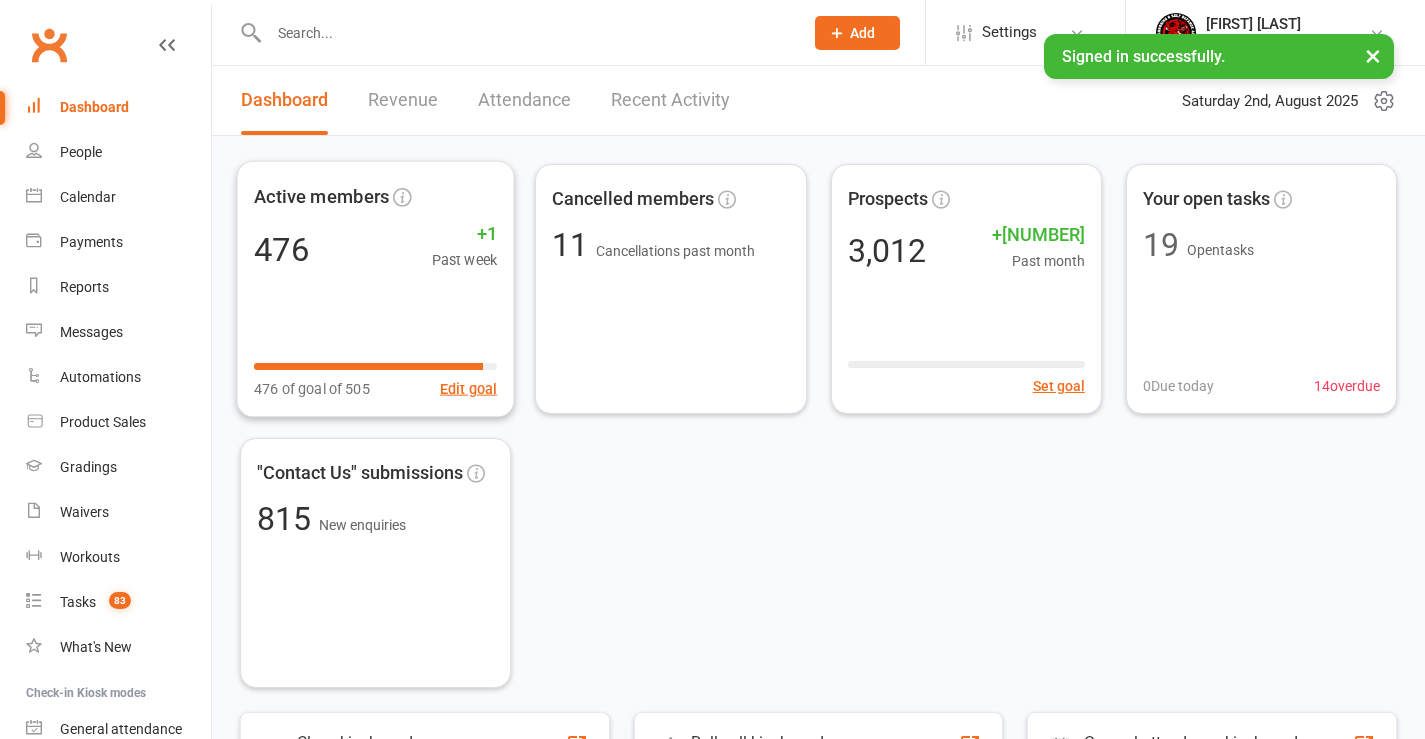 scroll, scrollTop: 0, scrollLeft: 0, axis: both 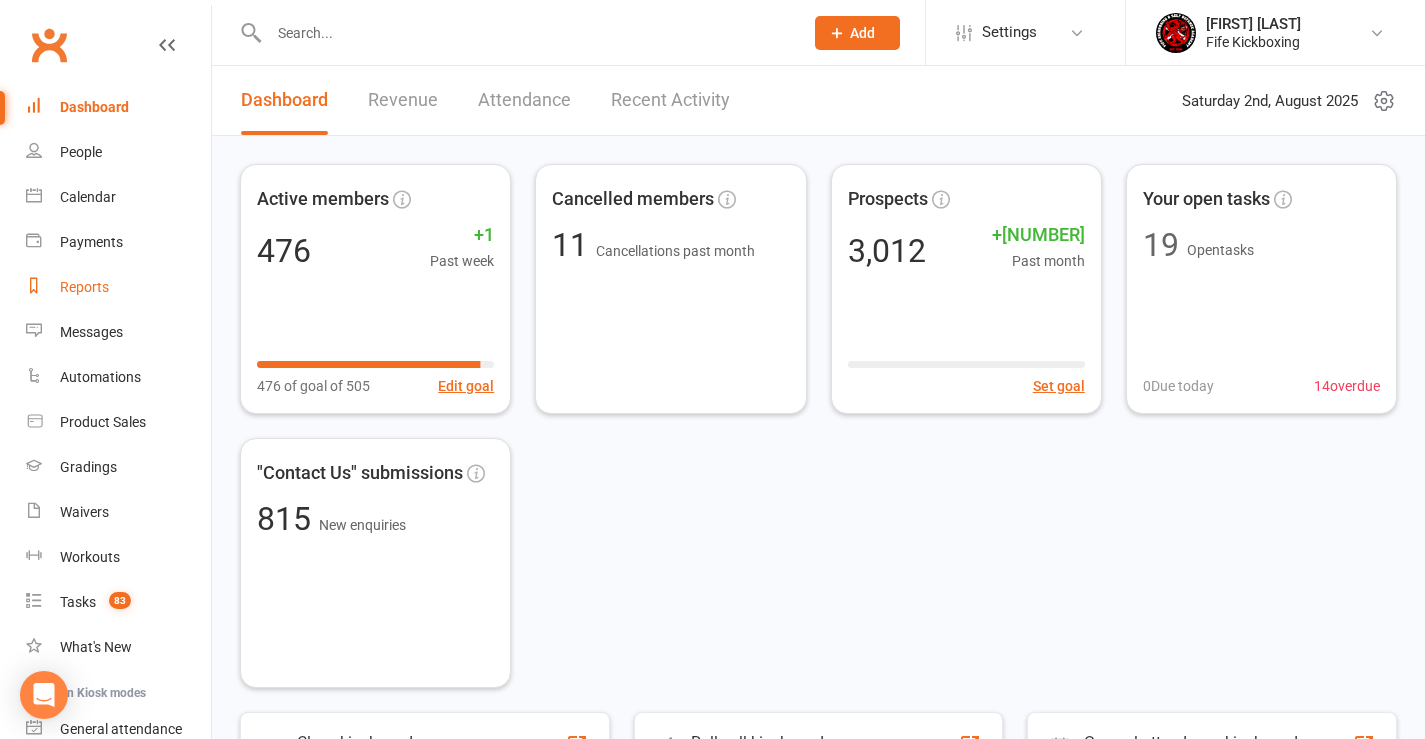 click on "Reports" at bounding box center (84, 287) 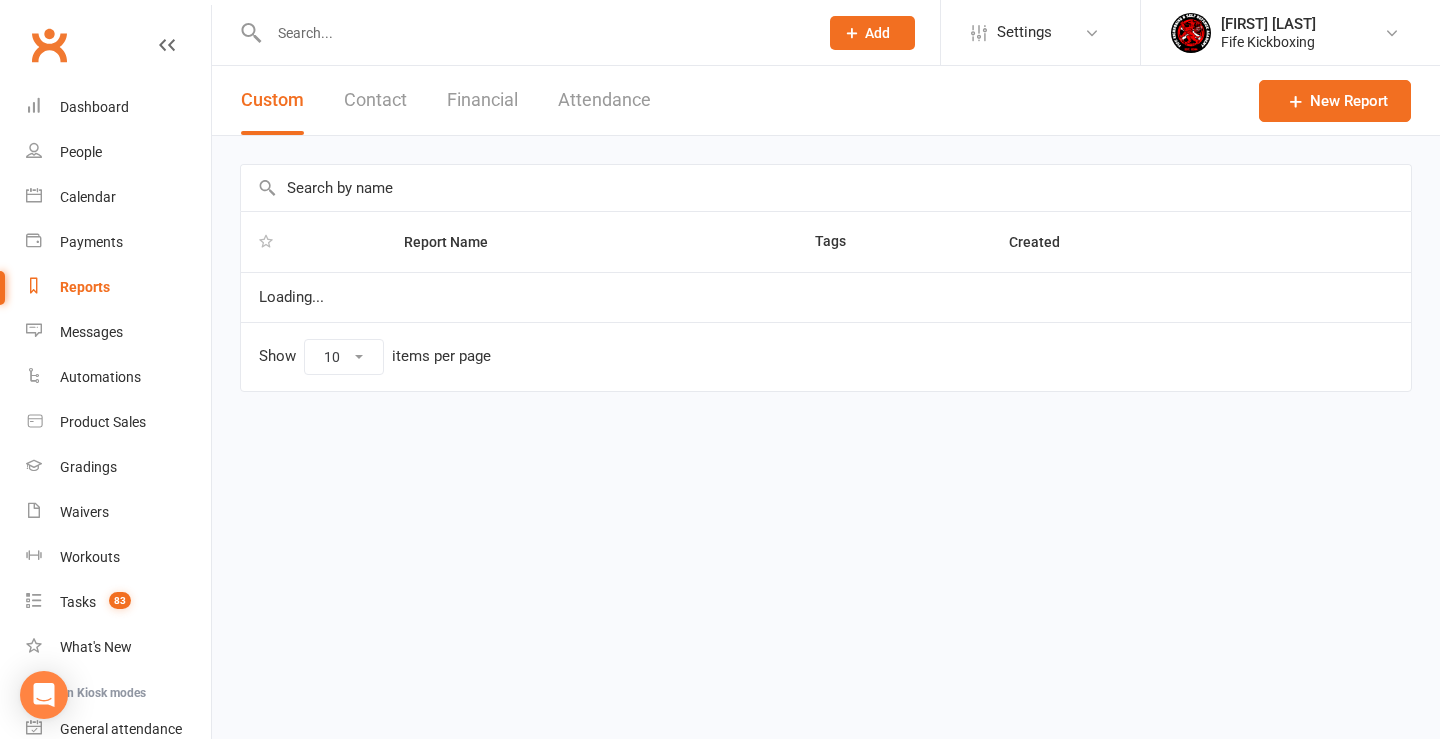 select on "100" 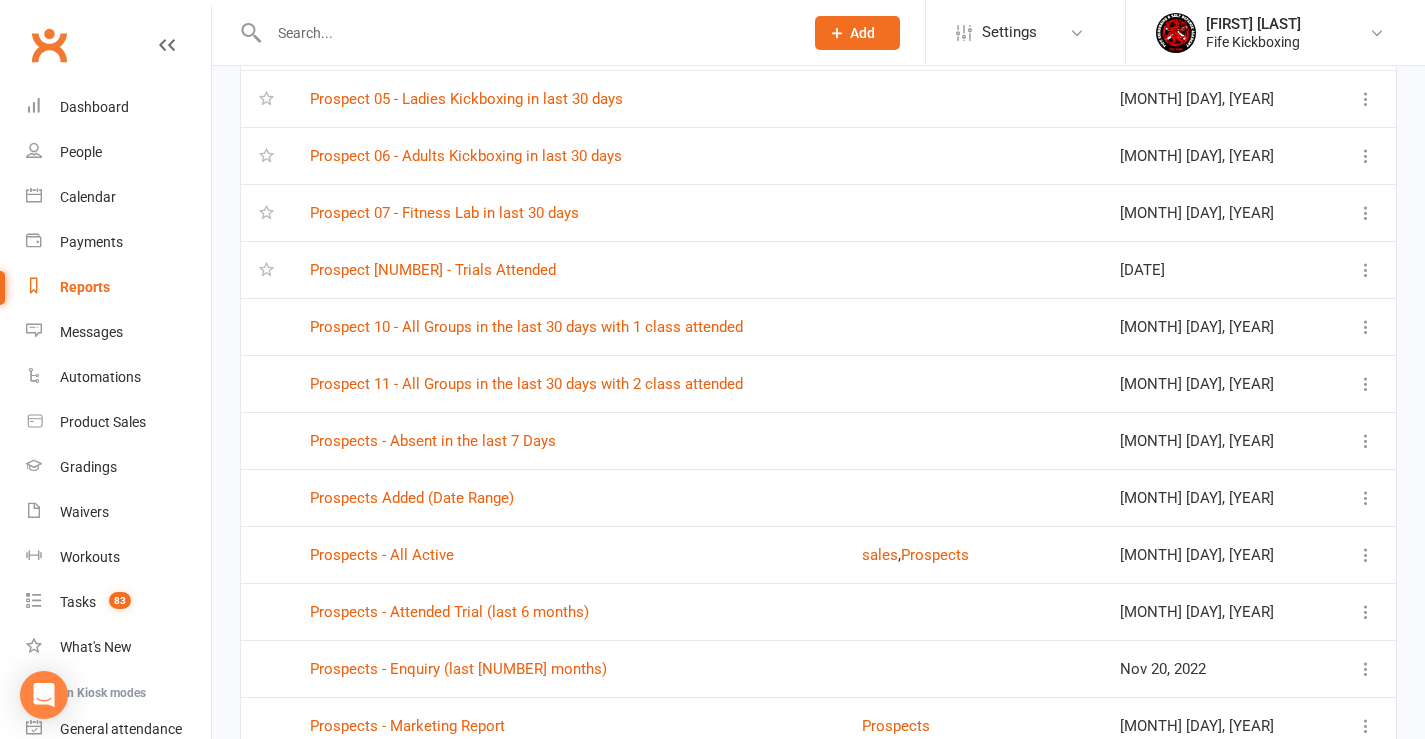 scroll, scrollTop: 4600, scrollLeft: 0, axis: vertical 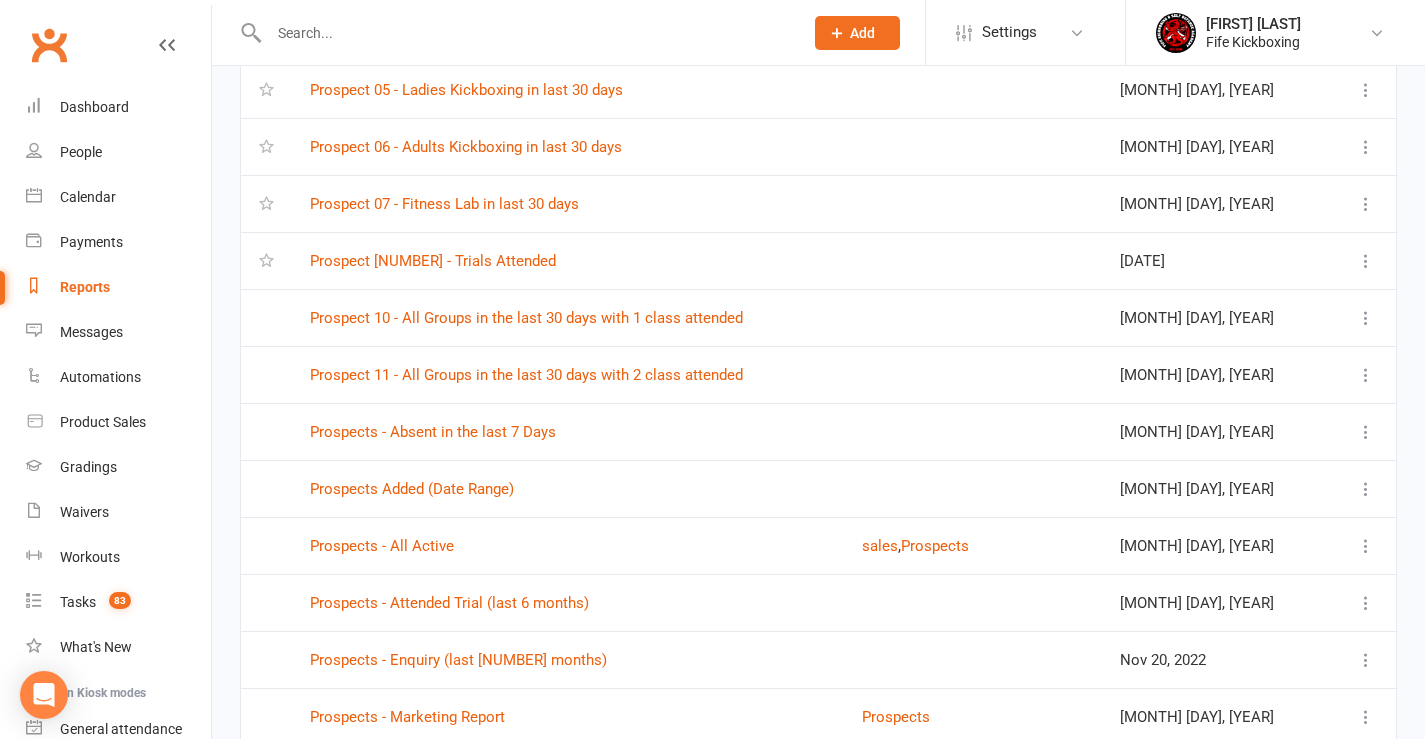 click at bounding box center (1366, 204) 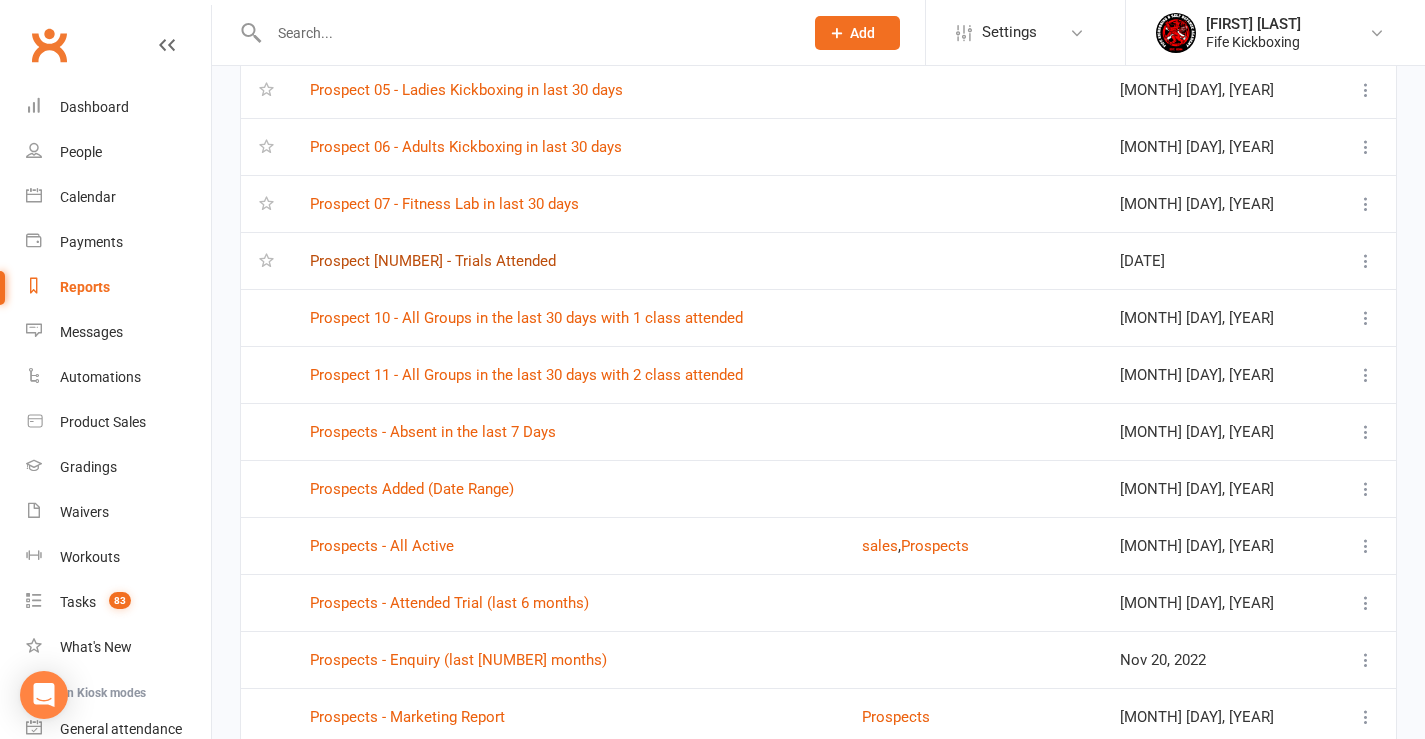 click on "Prospect [NUMBER] - Trials Attended" at bounding box center (433, 261) 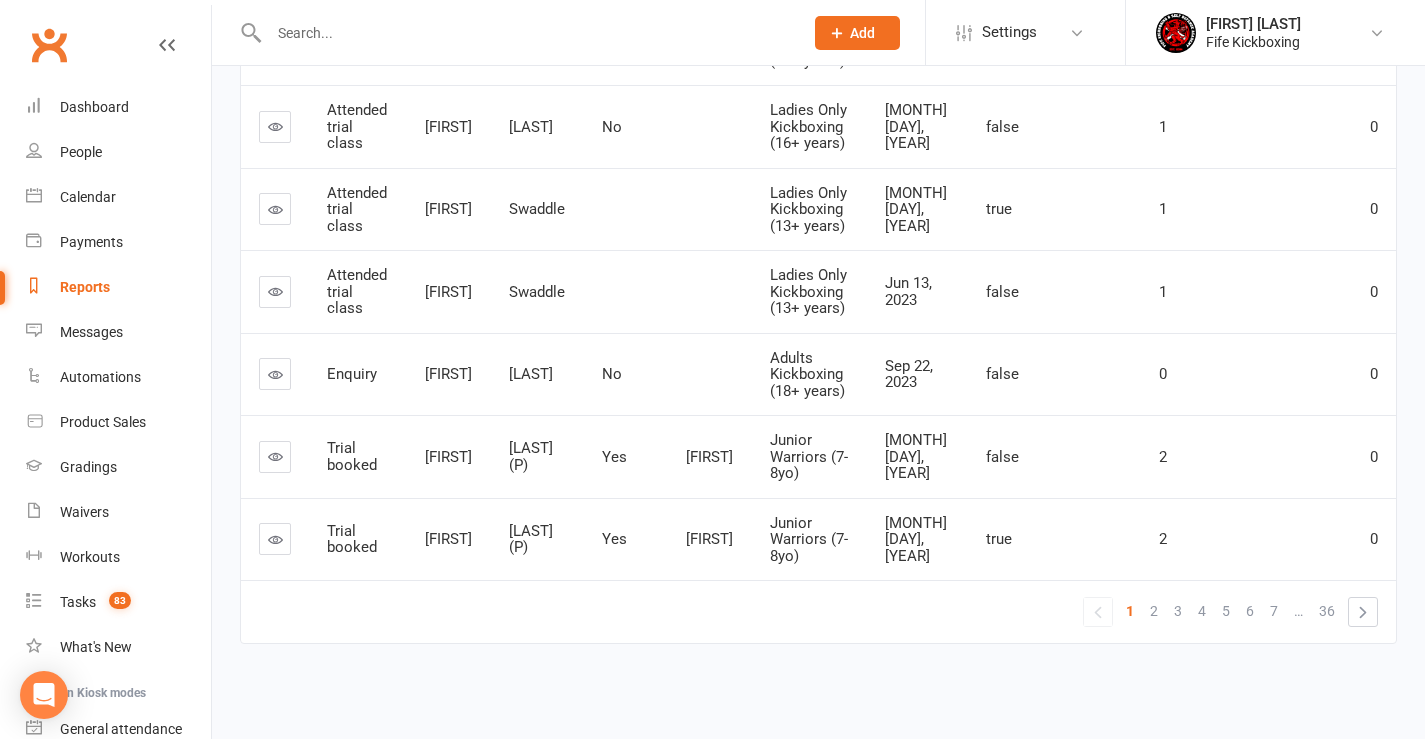 scroll, scrollTop: 0, scrollLeft: 0, axis: both 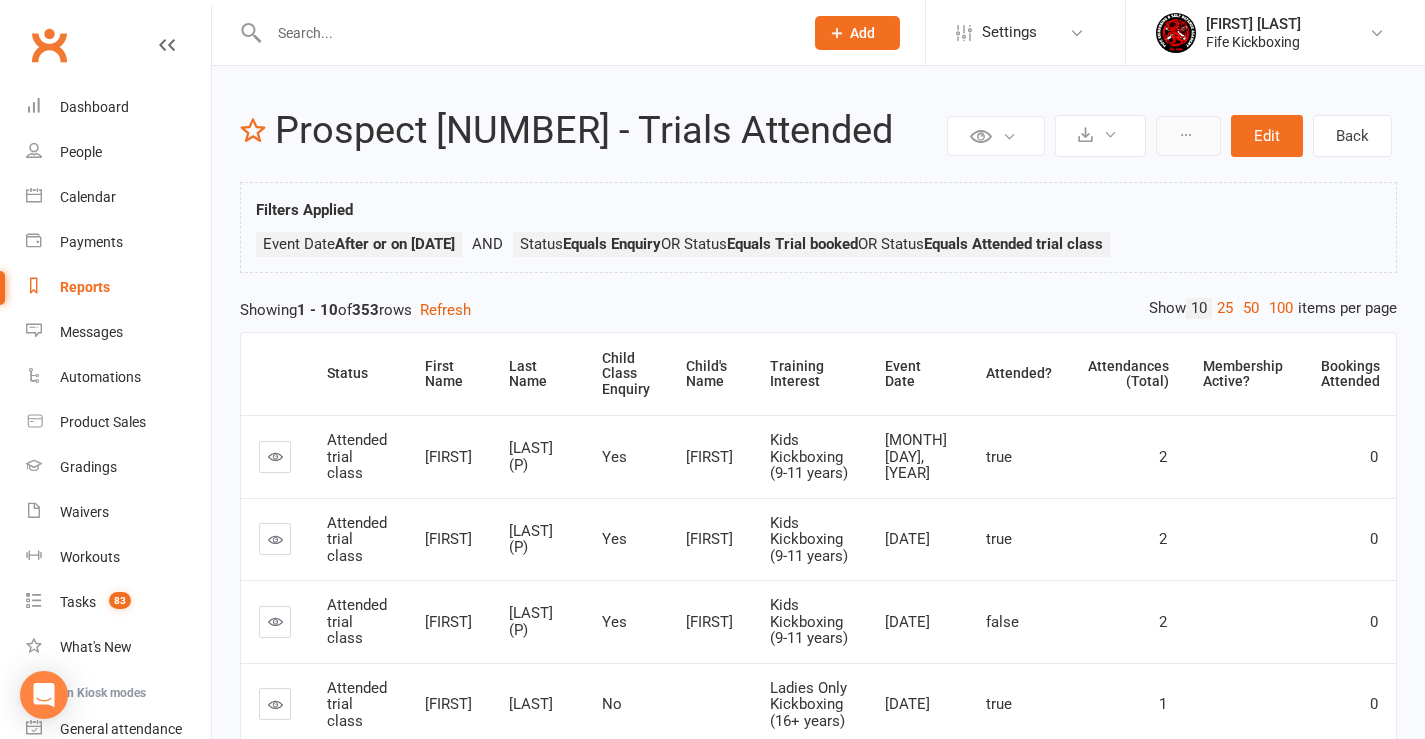 click at bounding box center (1188, 136) 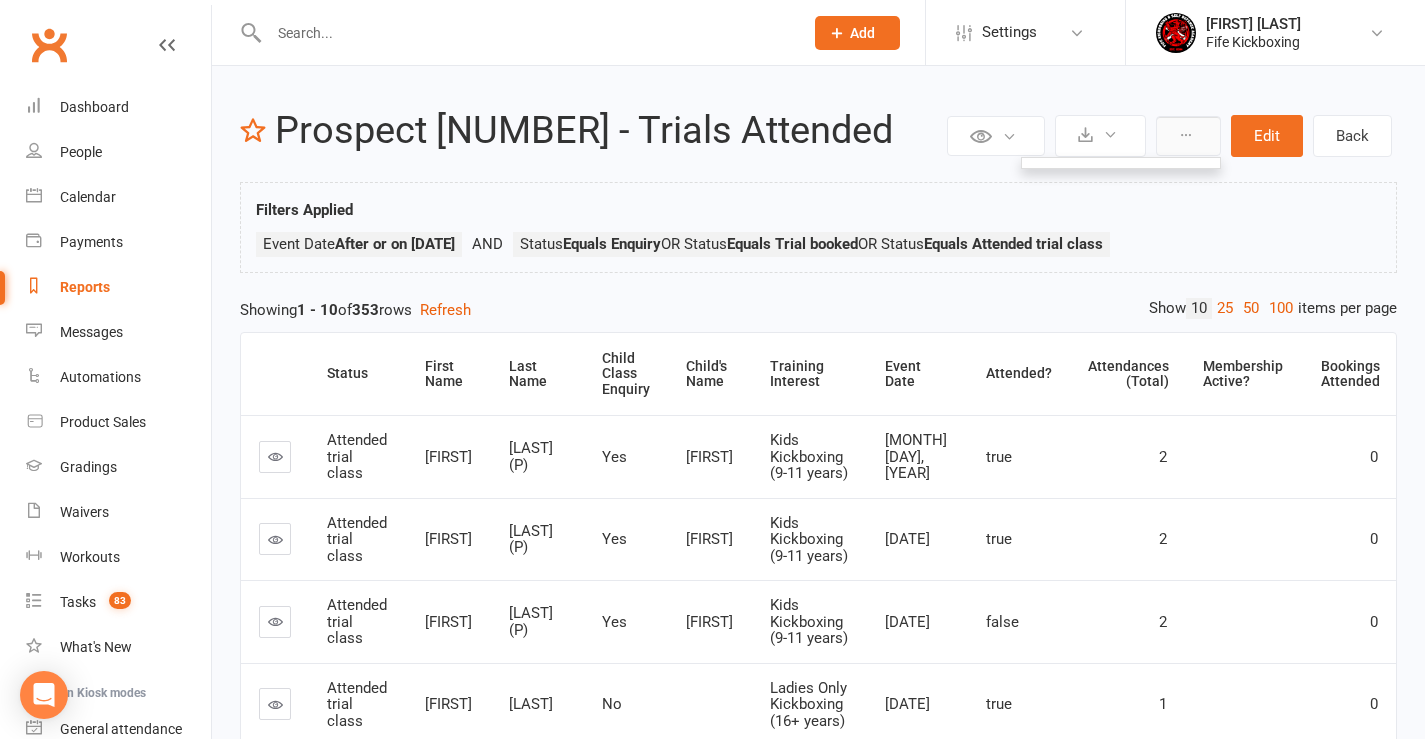 click at bounding box center [1186, 135] 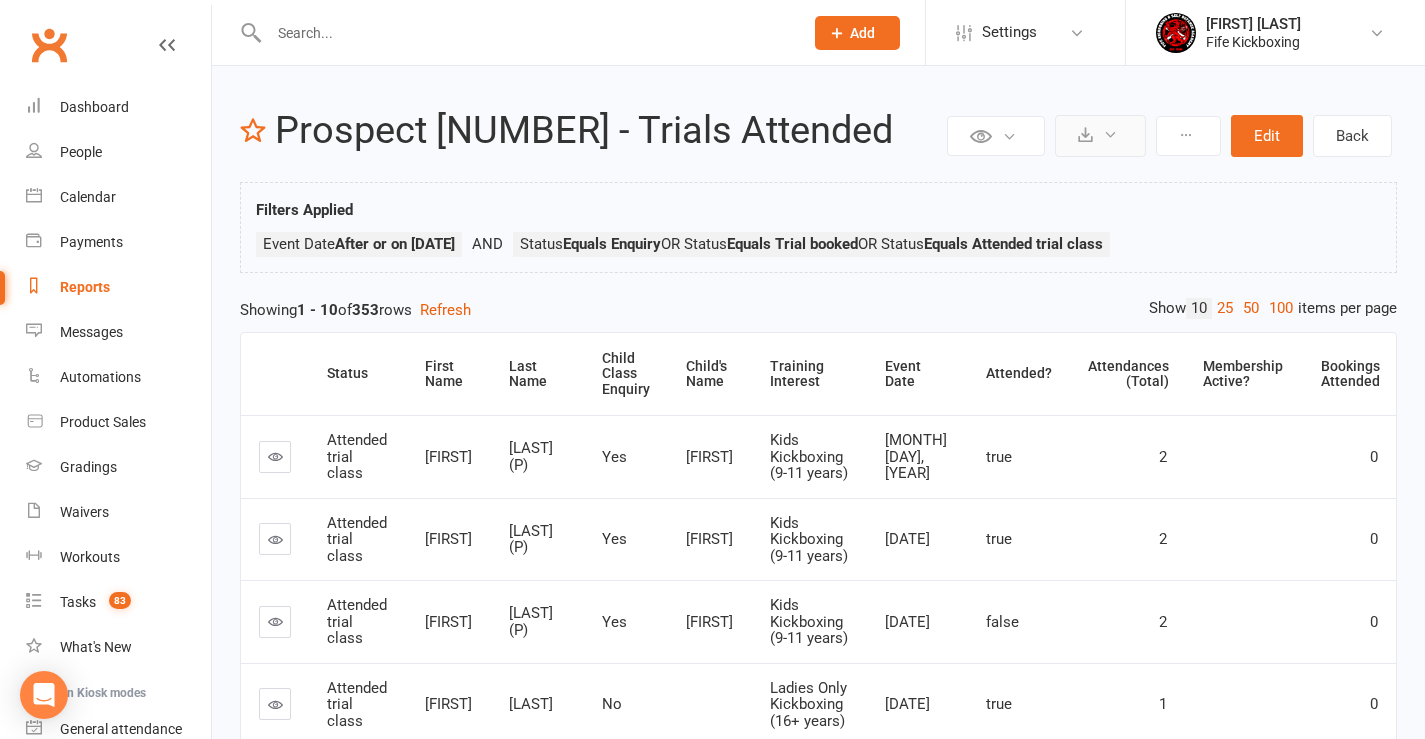 click at bounding box center [1110, 134] 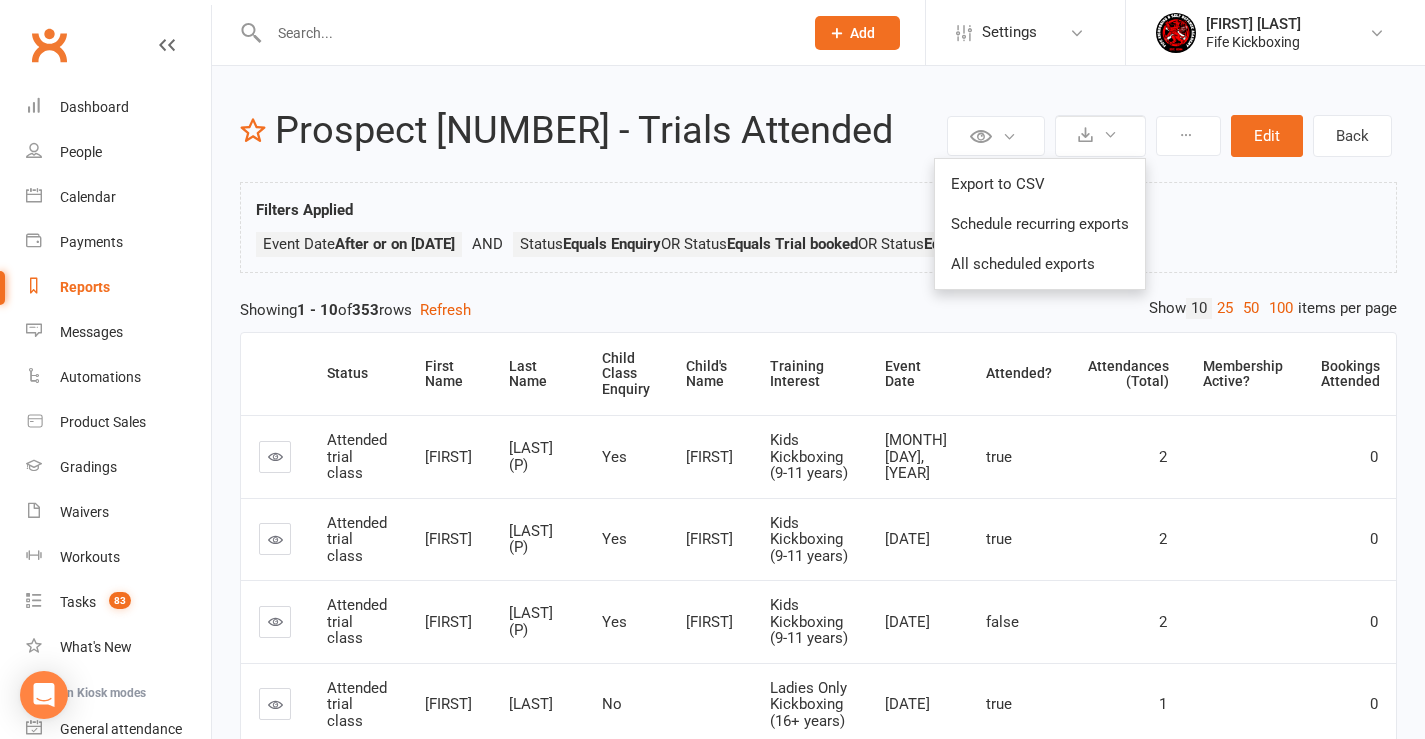 click on "Filters Applied  Event Date  After or on 2022-11-06 Status  Equals Enquiry  OR Status  Equals Trial booked  OR Status  Equals Attended trial class" at bounding box center (818, 232) 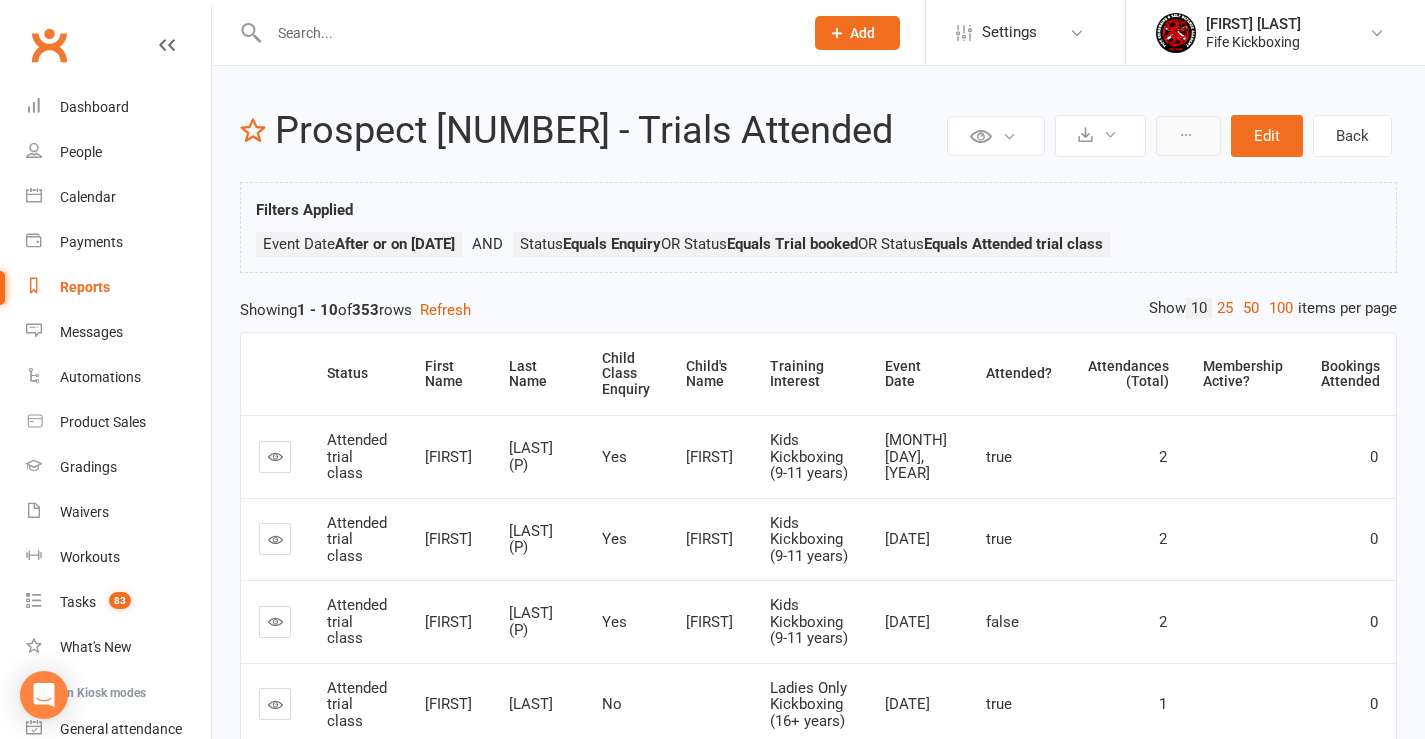 click at bounding box center [1188, 136] 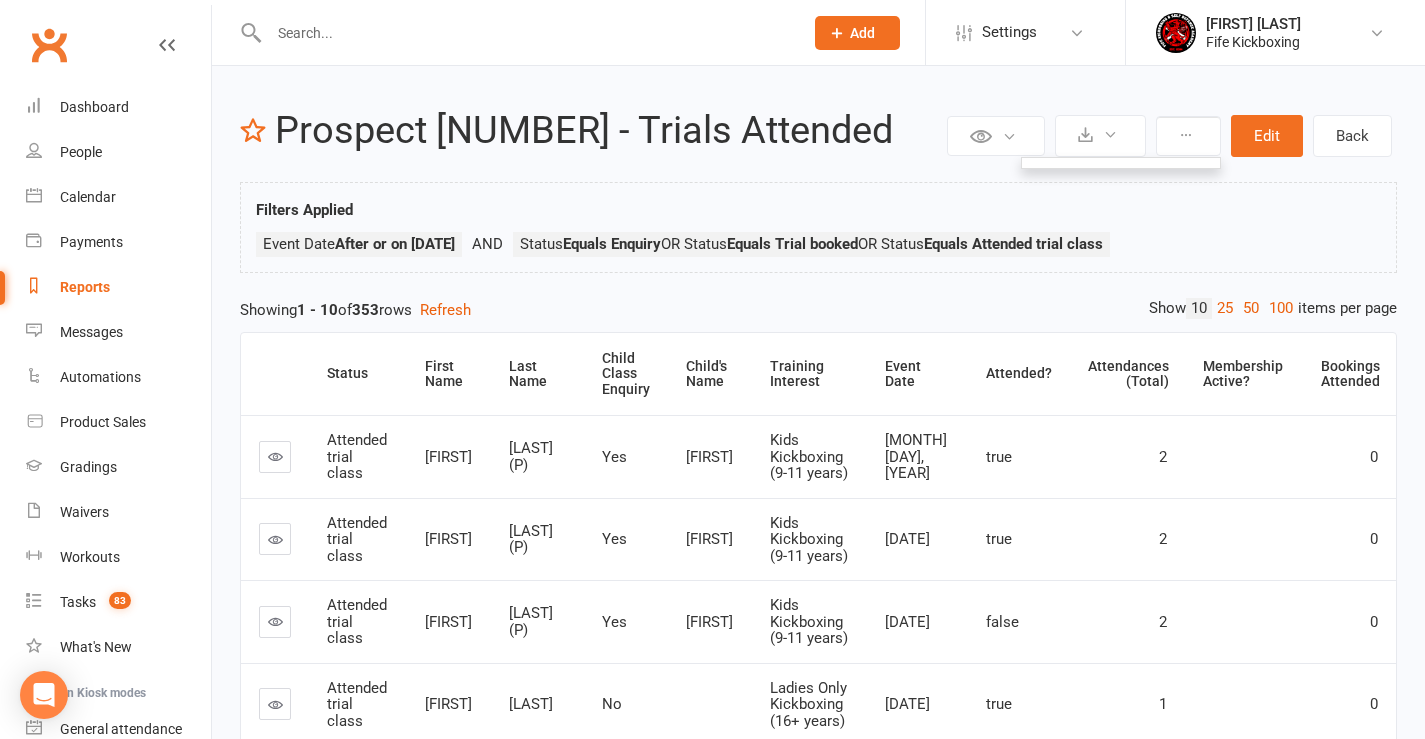 click at bounding box center (1121, 163) 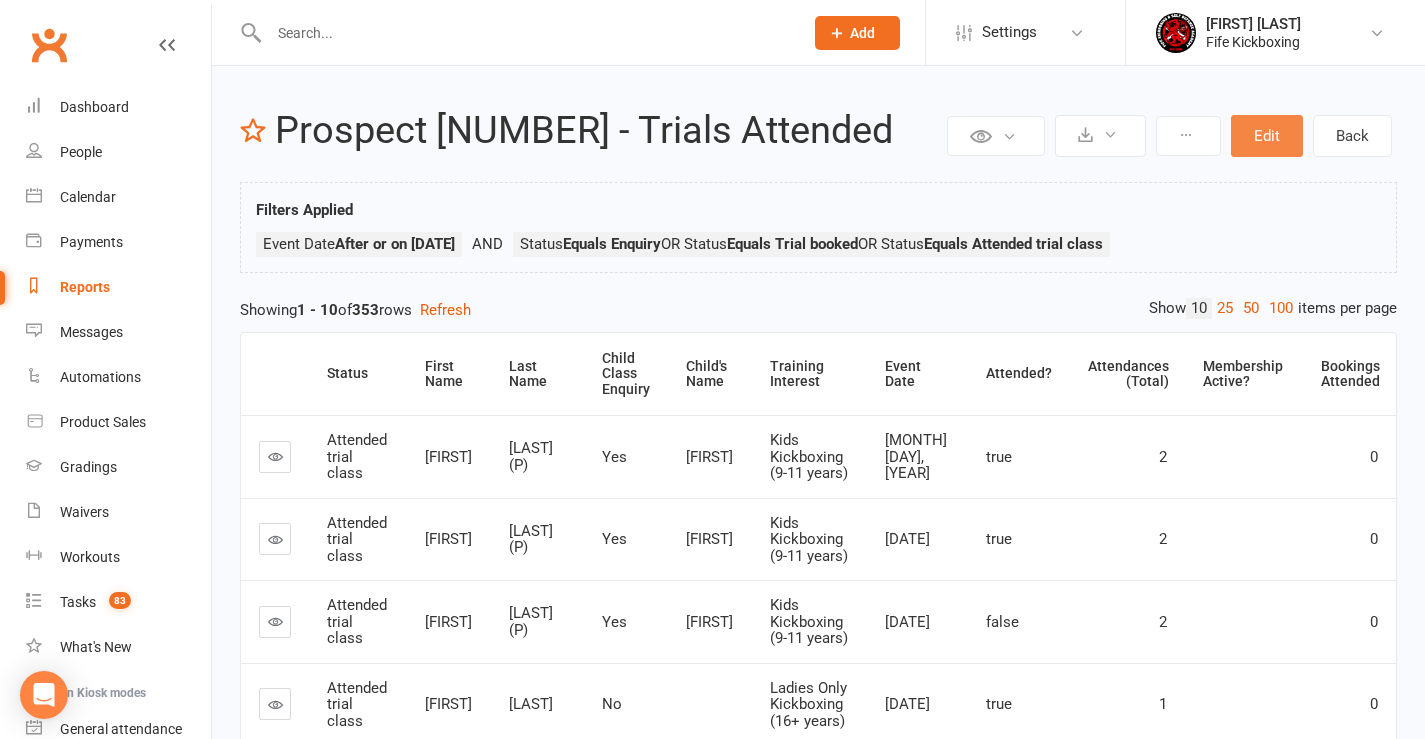 click on "Edit" at bounding box center [1267, 136] 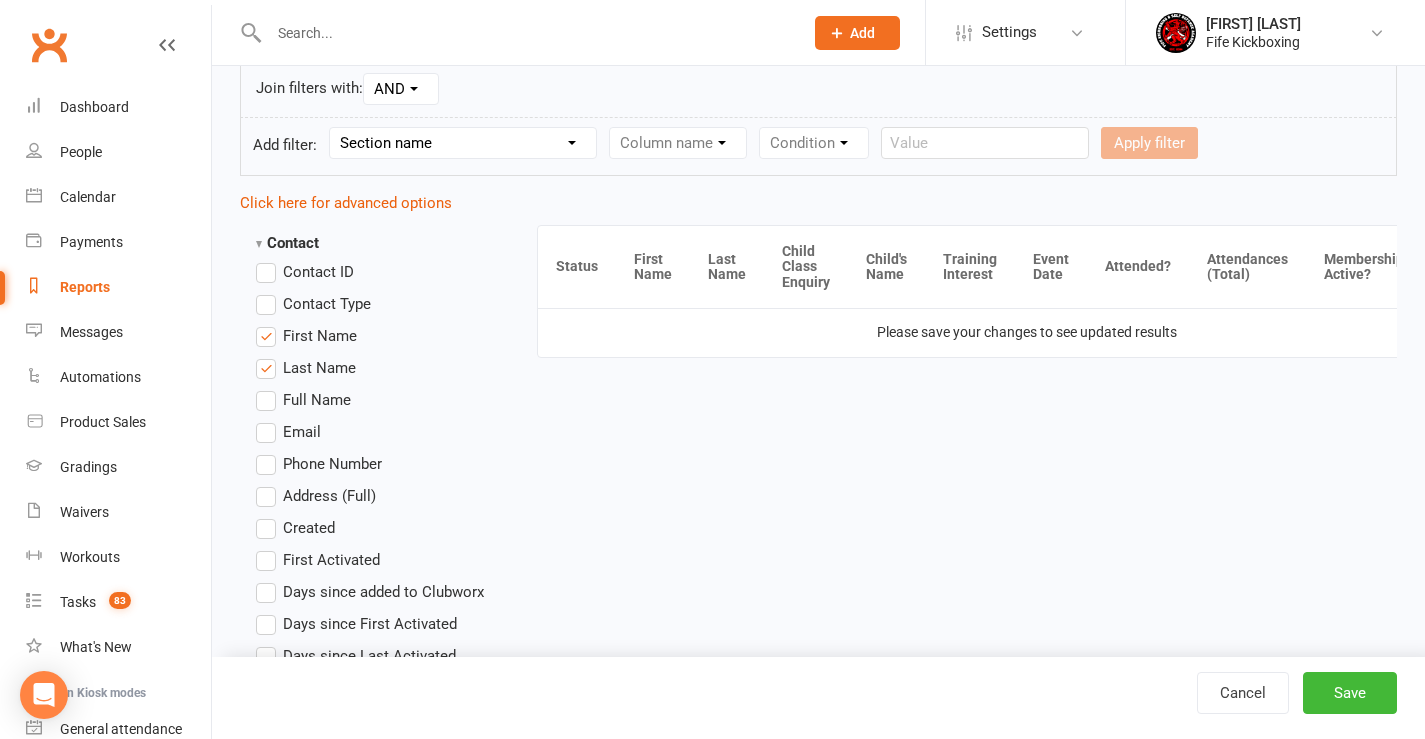 scroll, scrollTop: 400, scrollLeft: 0, axis: vertical 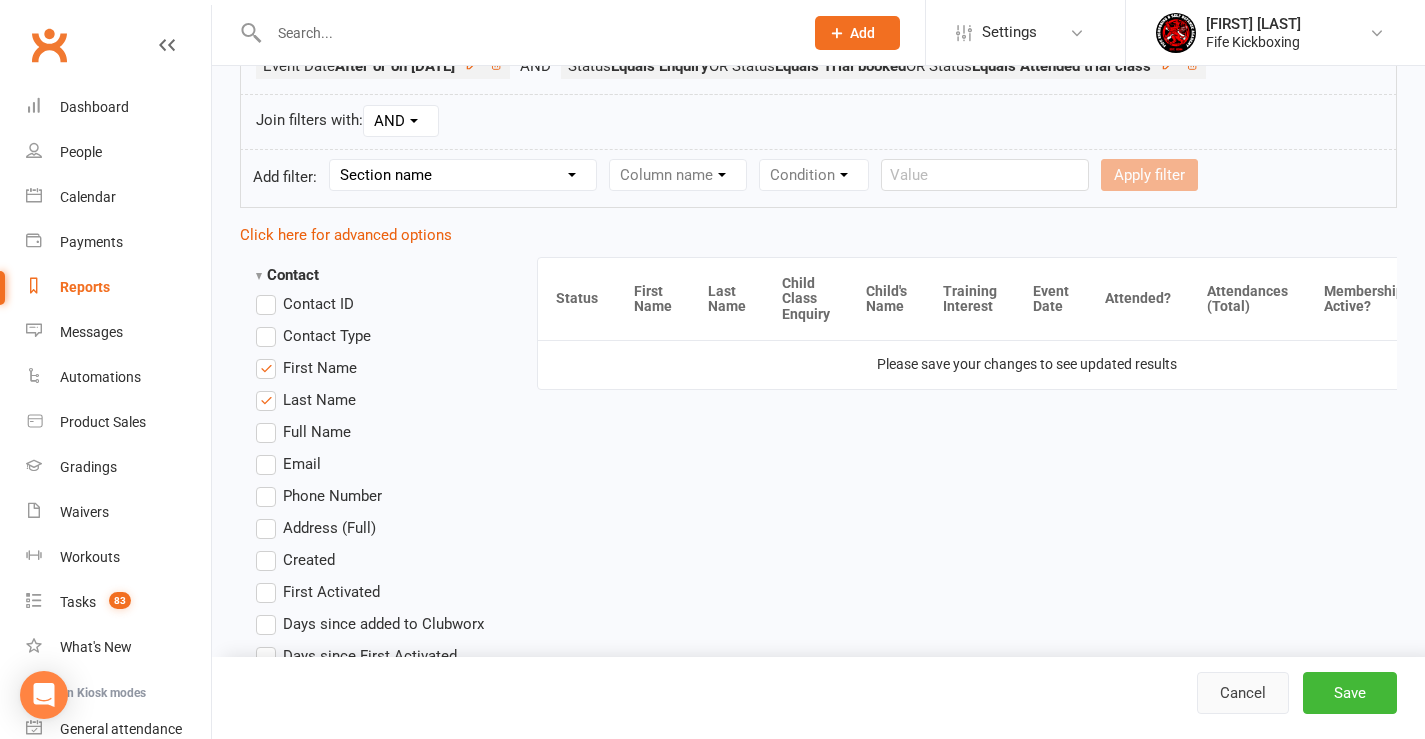 click on "Cancel" at bounding box center (1243, 693) 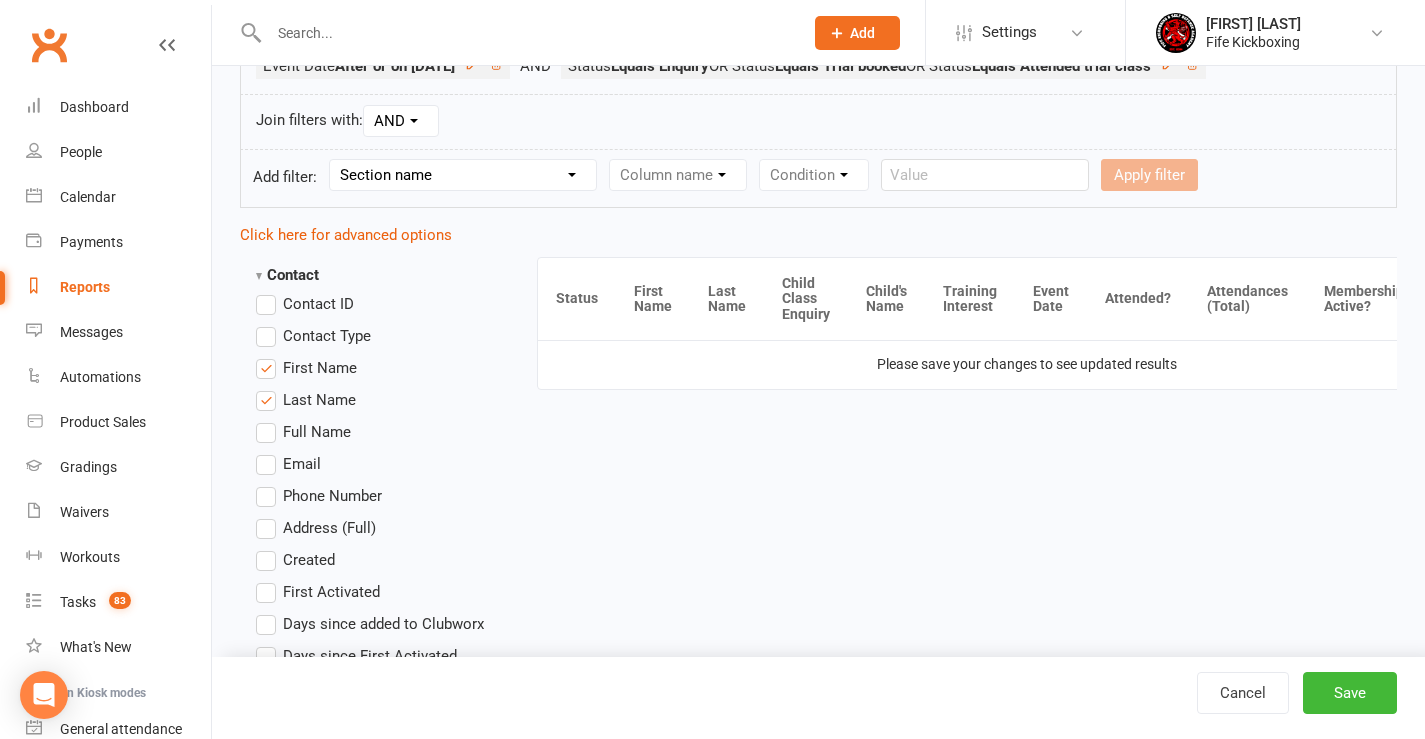 select on "100" 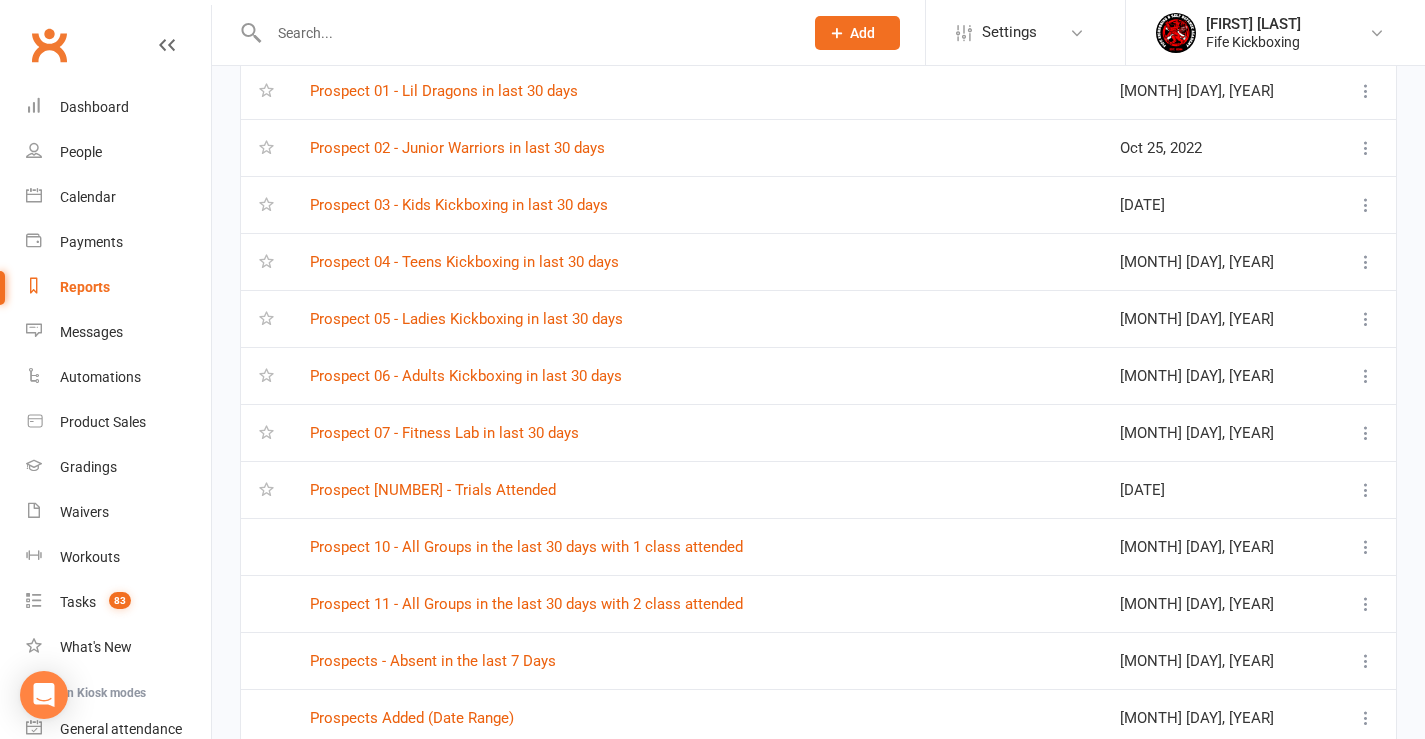 scroll, scrollTop: 4600, scrollLeft: 0, axis: vertical 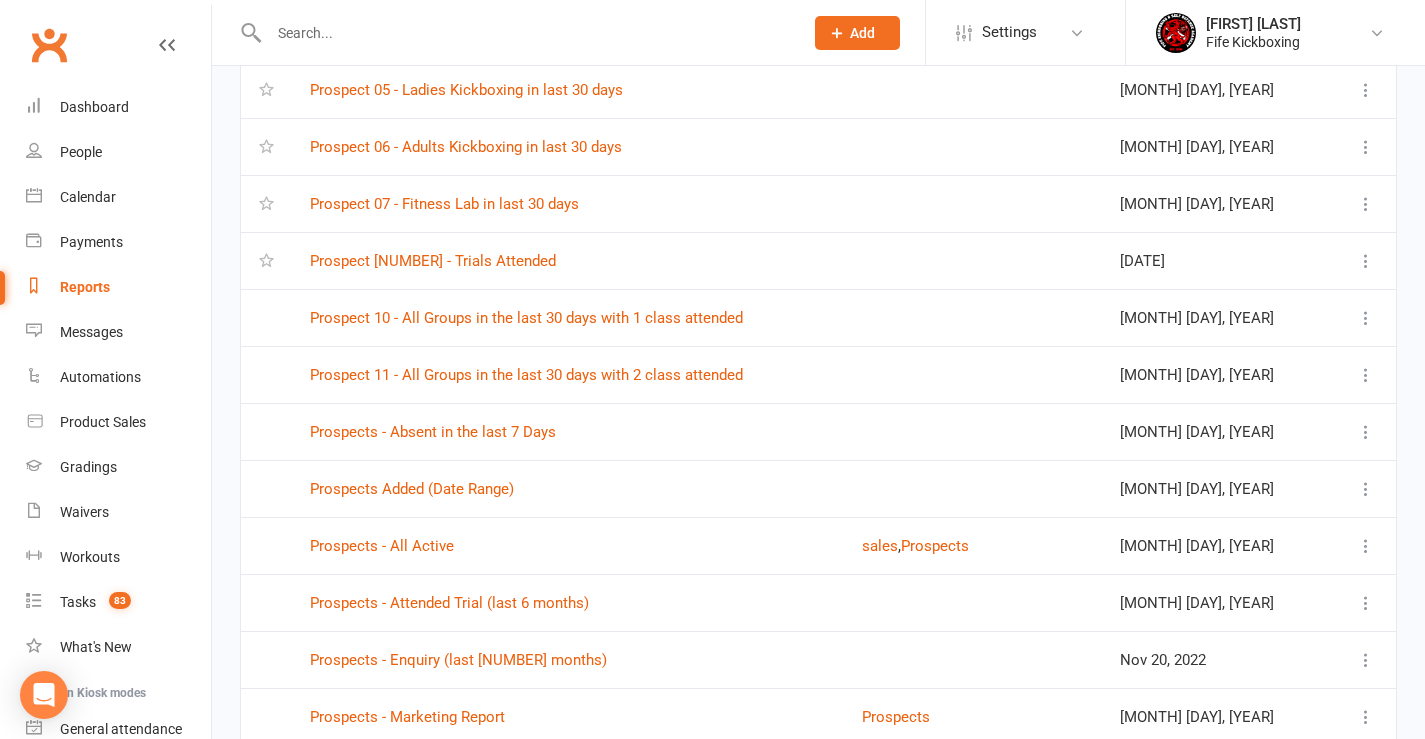 click at bounding box center (1366, 204) 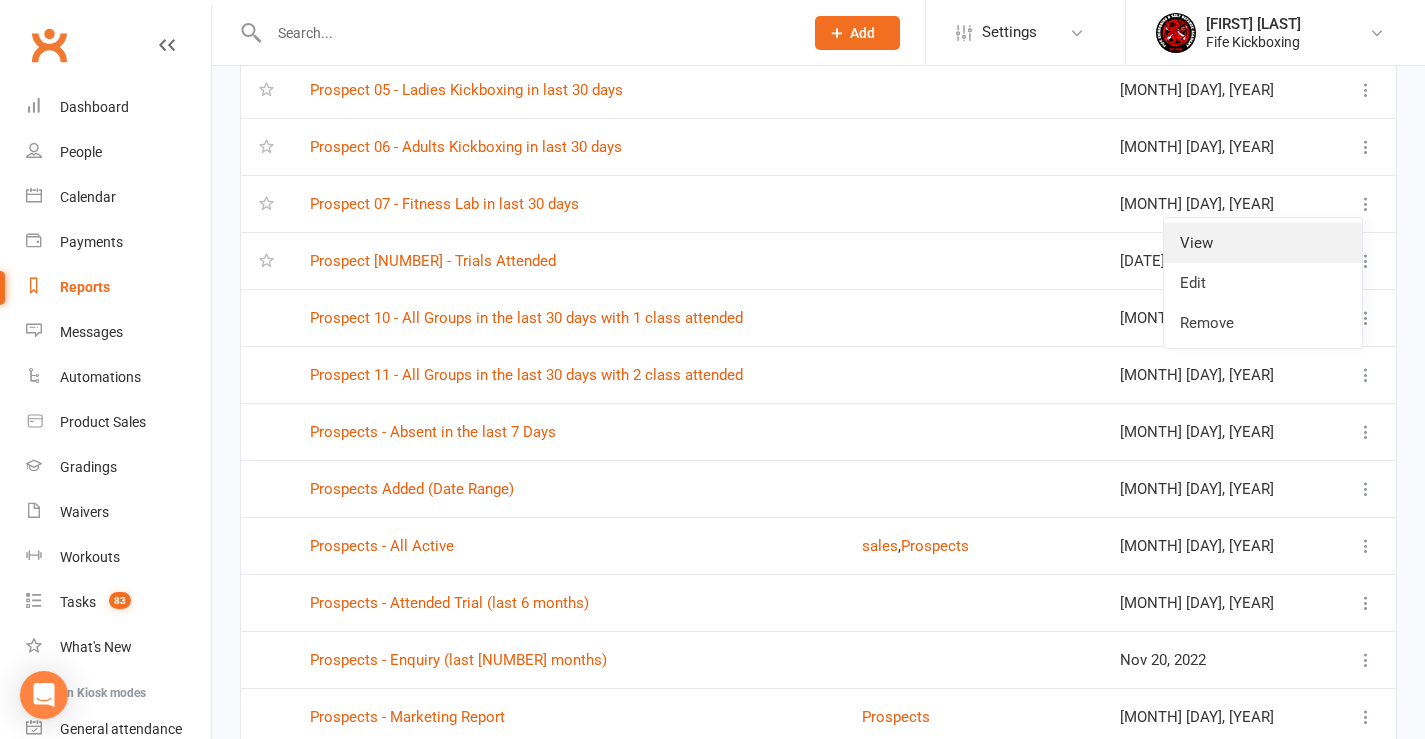click on "View" at bounding box center [1263, 243] 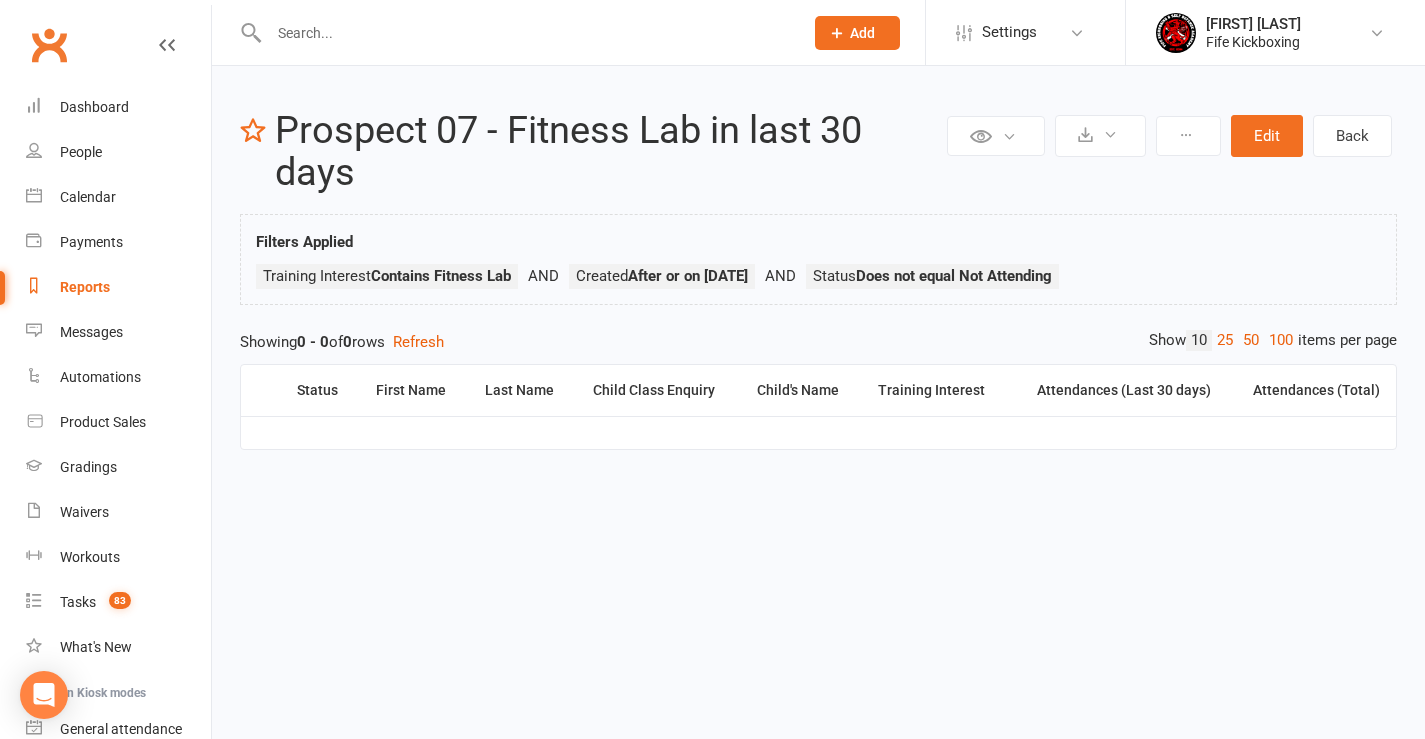 scroll, scrollTop: 0, scrollLeft: 0, axis: both 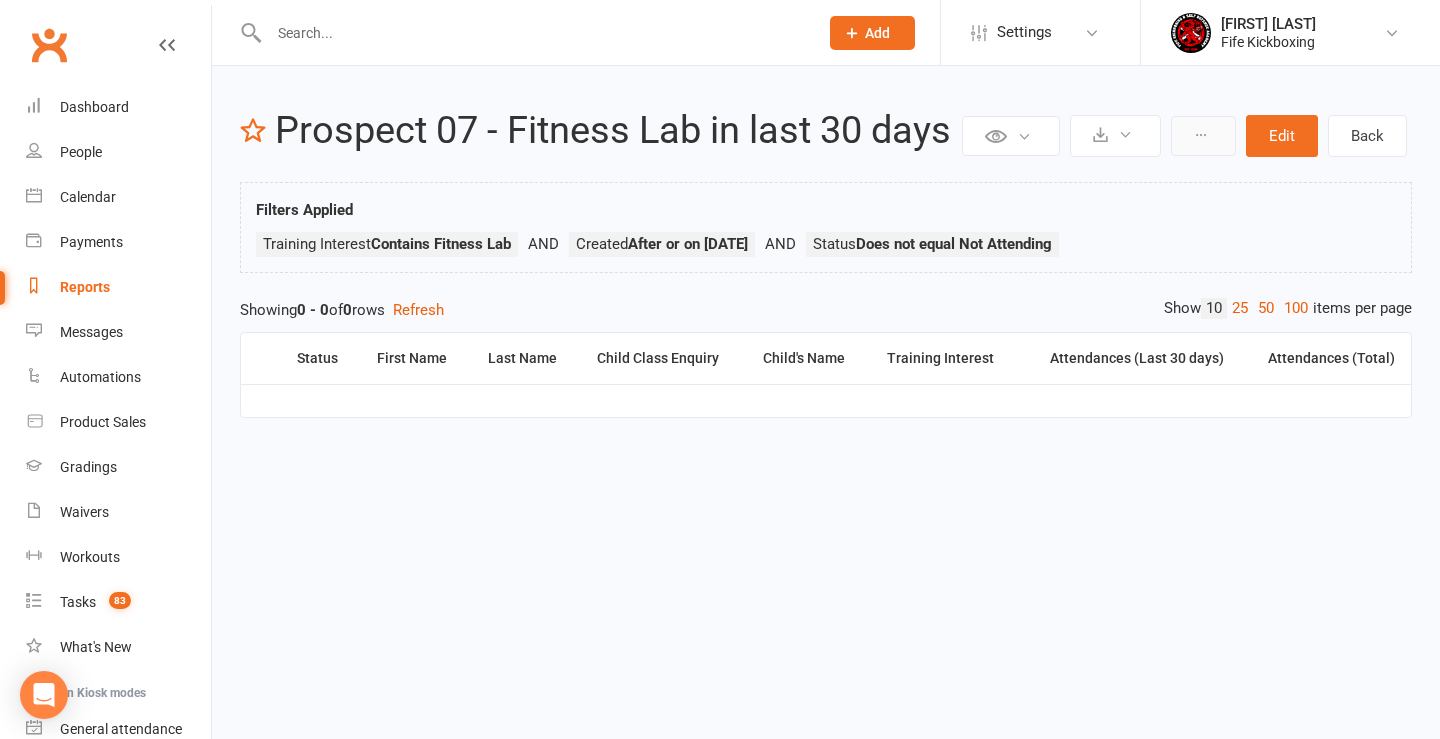 click at bounding box center [1203, 136] 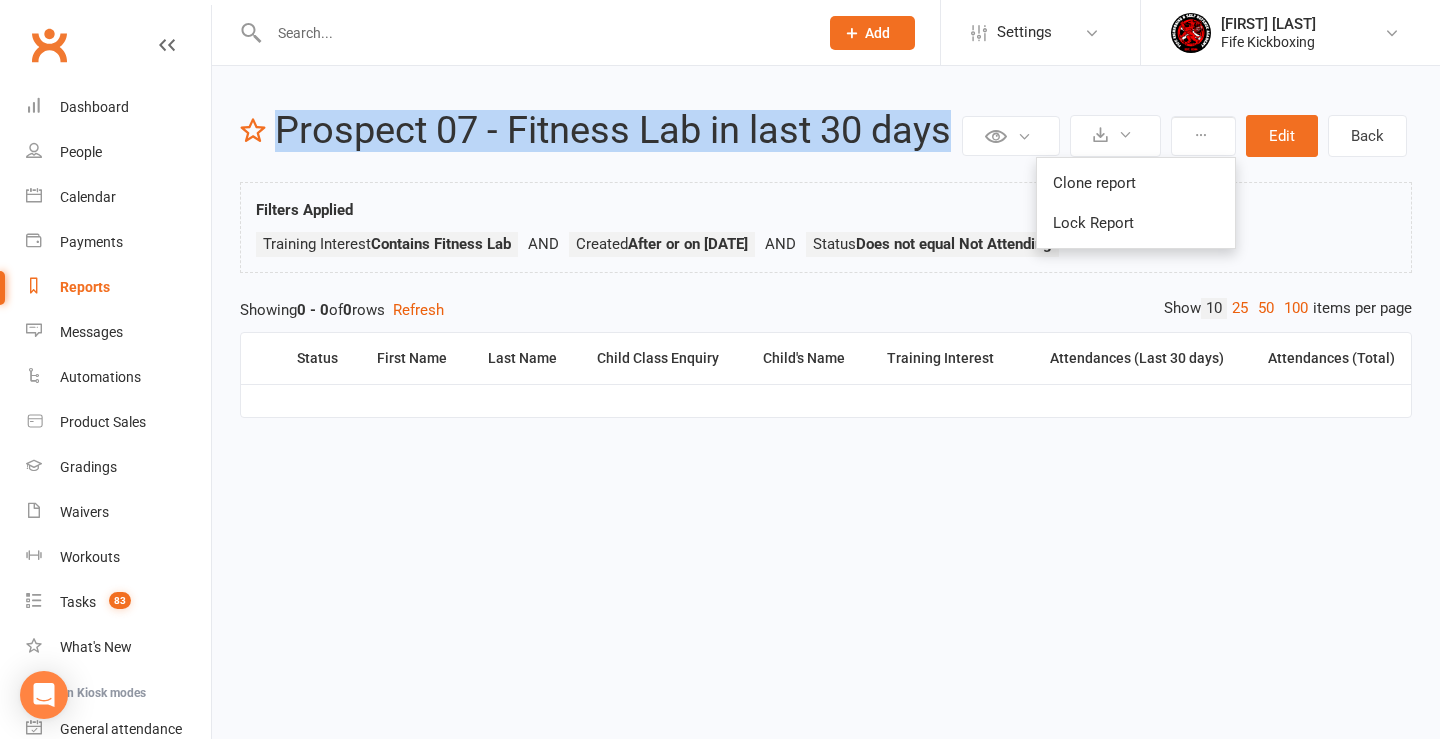 drag, startPoint x: 278, startPoint y: 127, endPoint x: 951, endPoint y: 135, distance: 673.04755 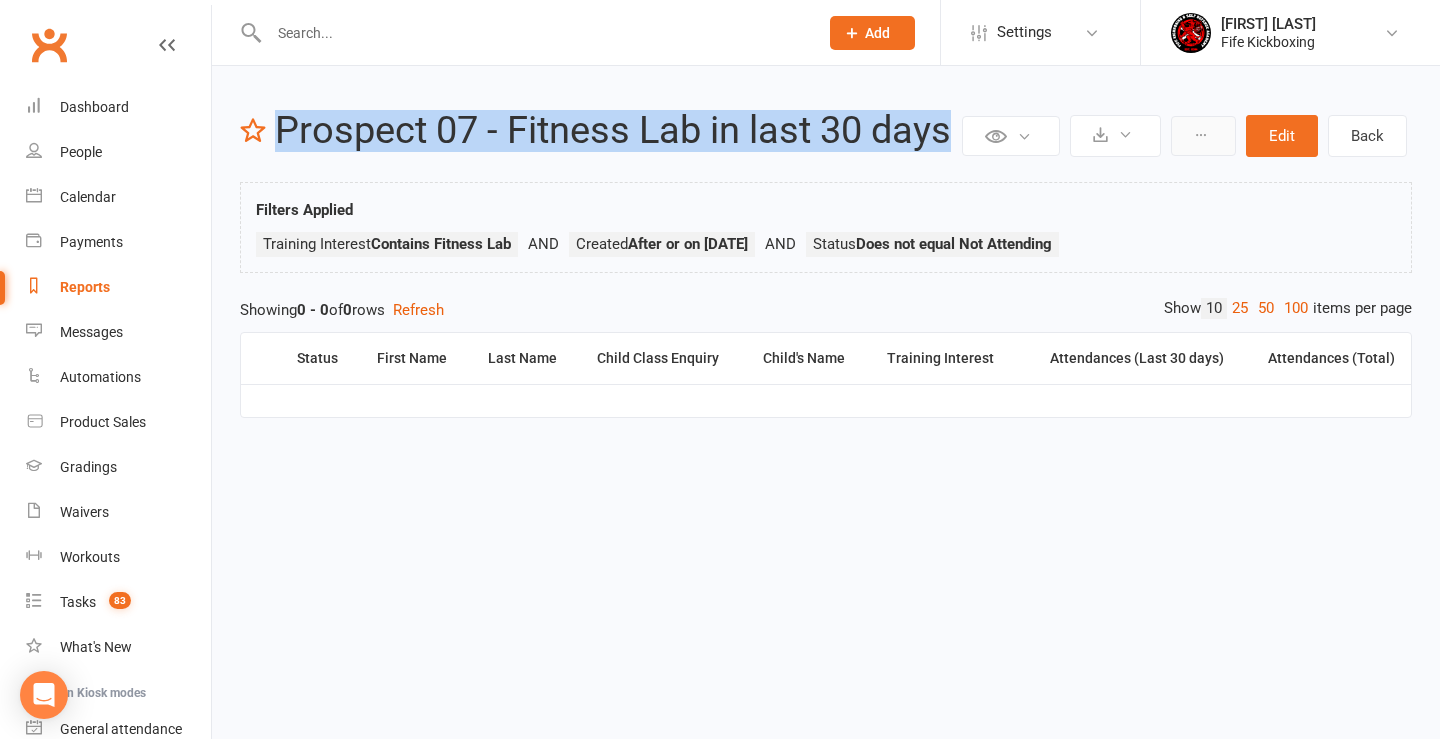 click at bounding box center [1203, 136] 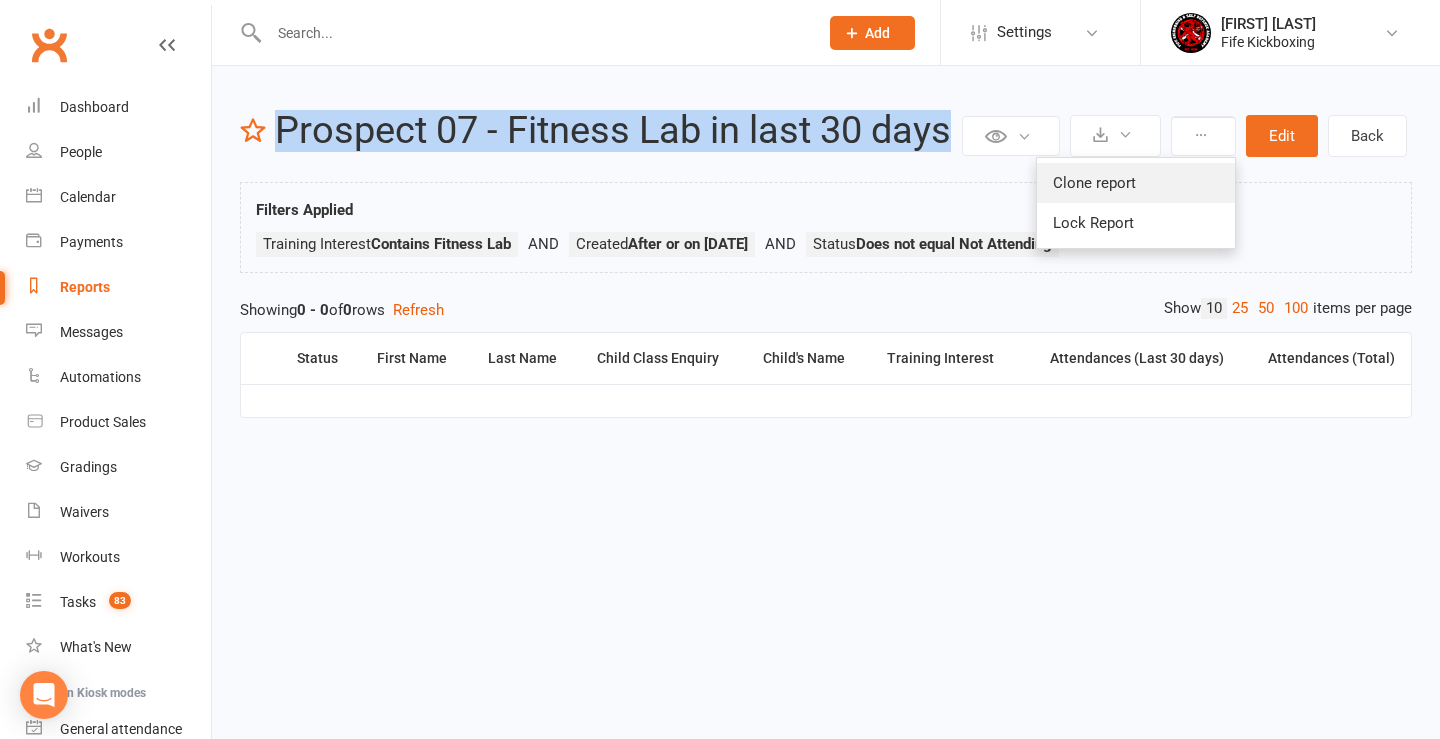 click on "Clone report" at bounding box center (1136, 183) 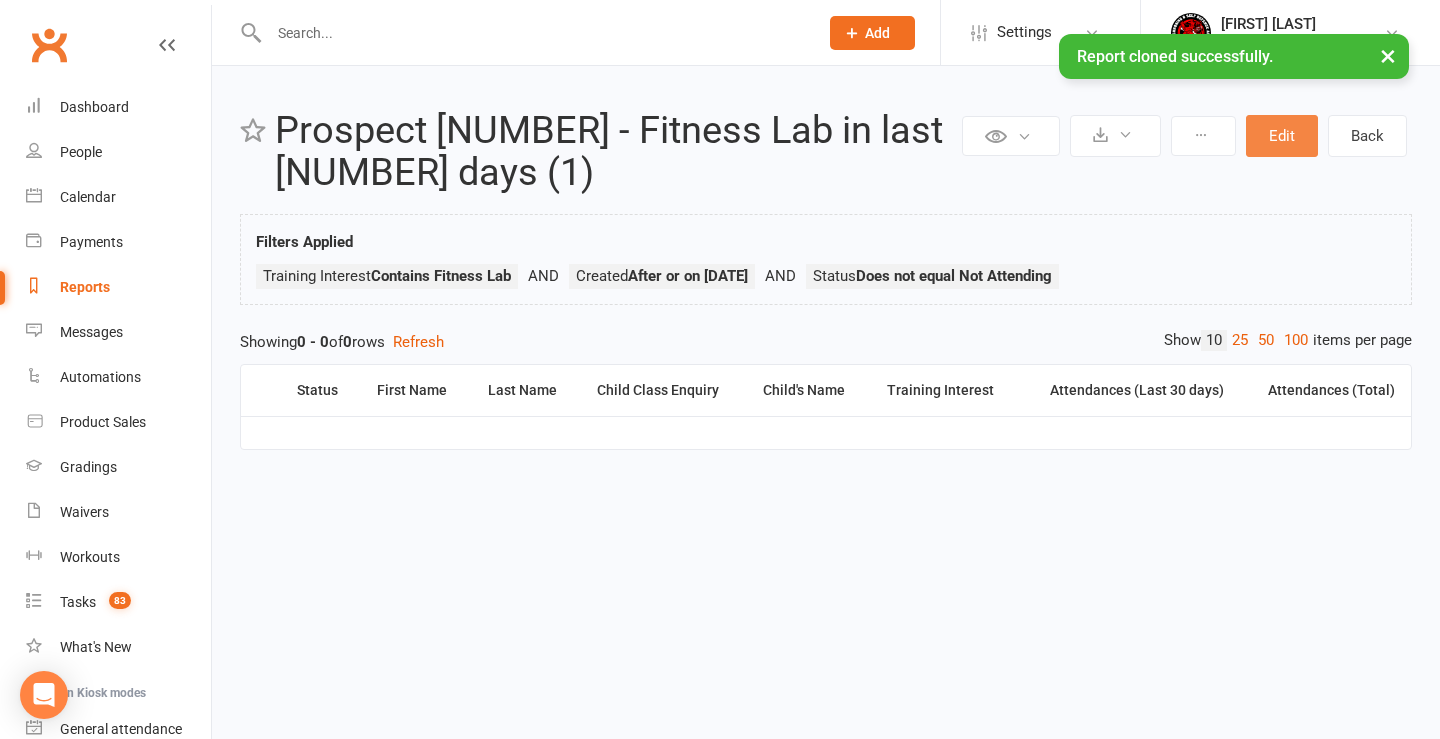 click on "Edit" at bounding box center (1282, 136) 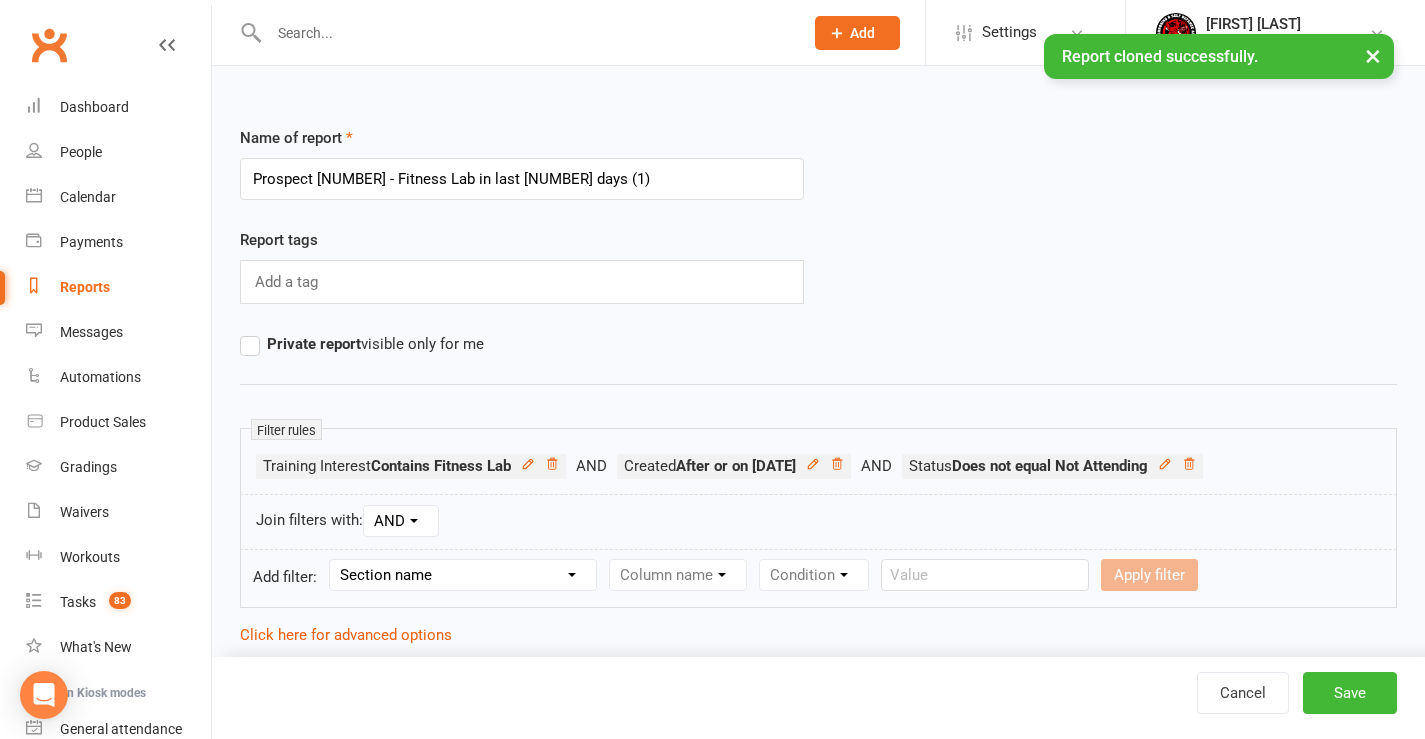 click on "Prospect 07 - Fitness Lab in last 30 days (1)" at bounding box center (522, 179) 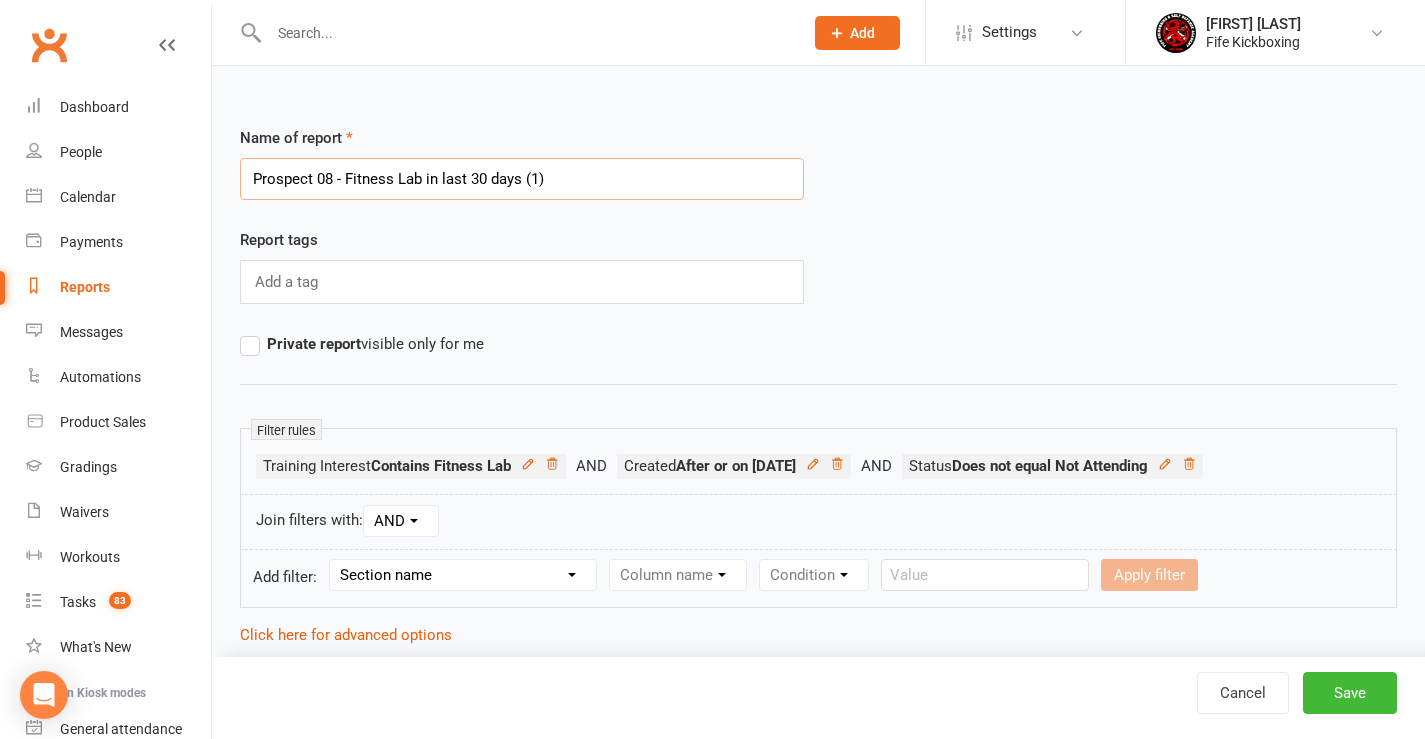 paste on "Events, Programs & Courses" 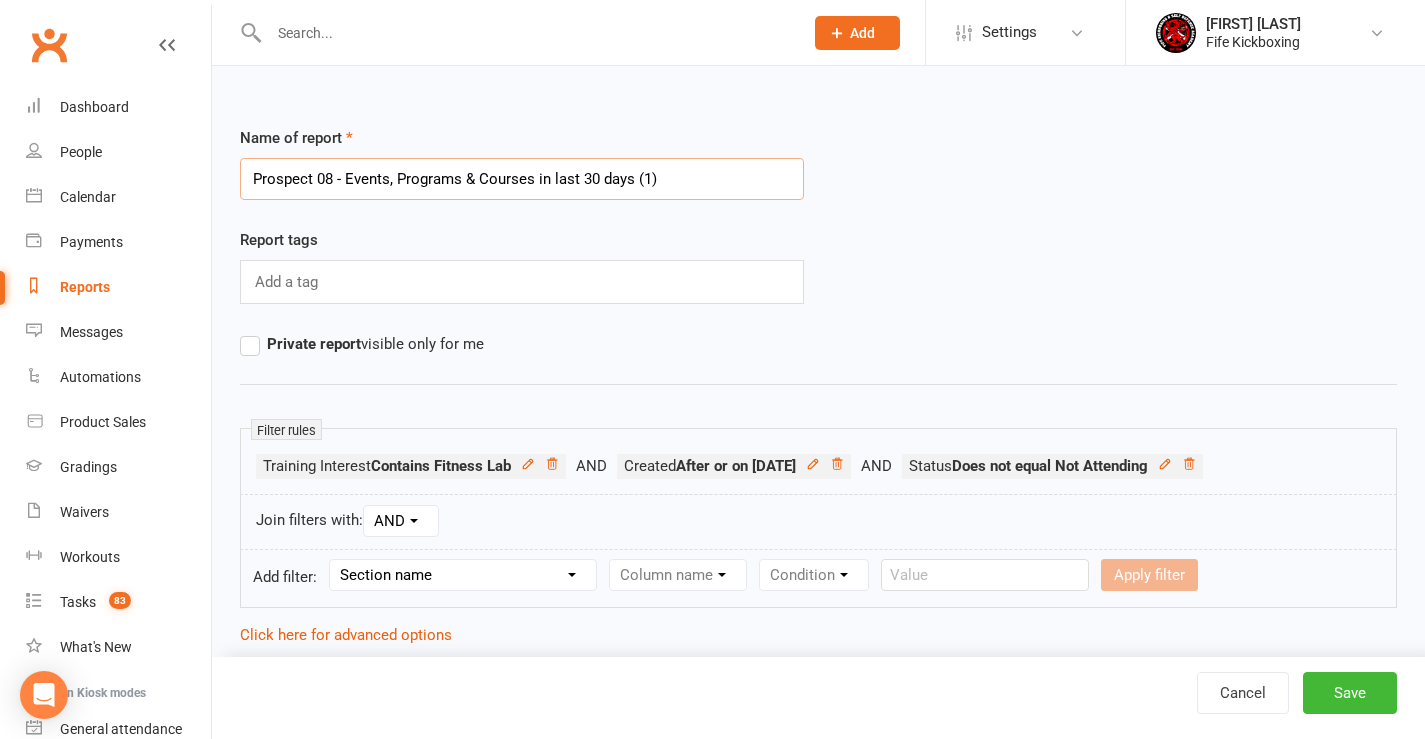 click on "Prospect 08 - Events, Programs & Courses in last 30 days (1)" at bounding box center (522, 179) 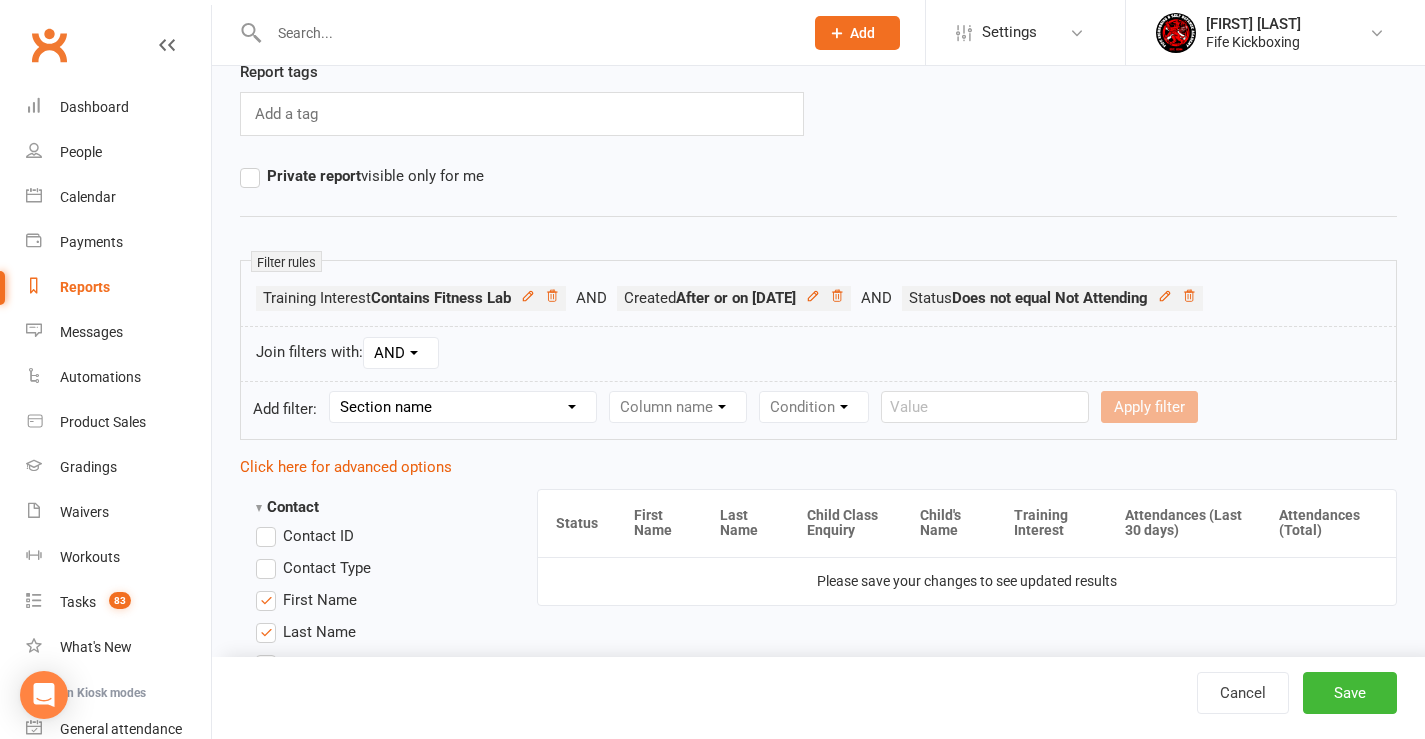 scroll, scrollTop: 200, scrollLeft: 0, axis: vertical 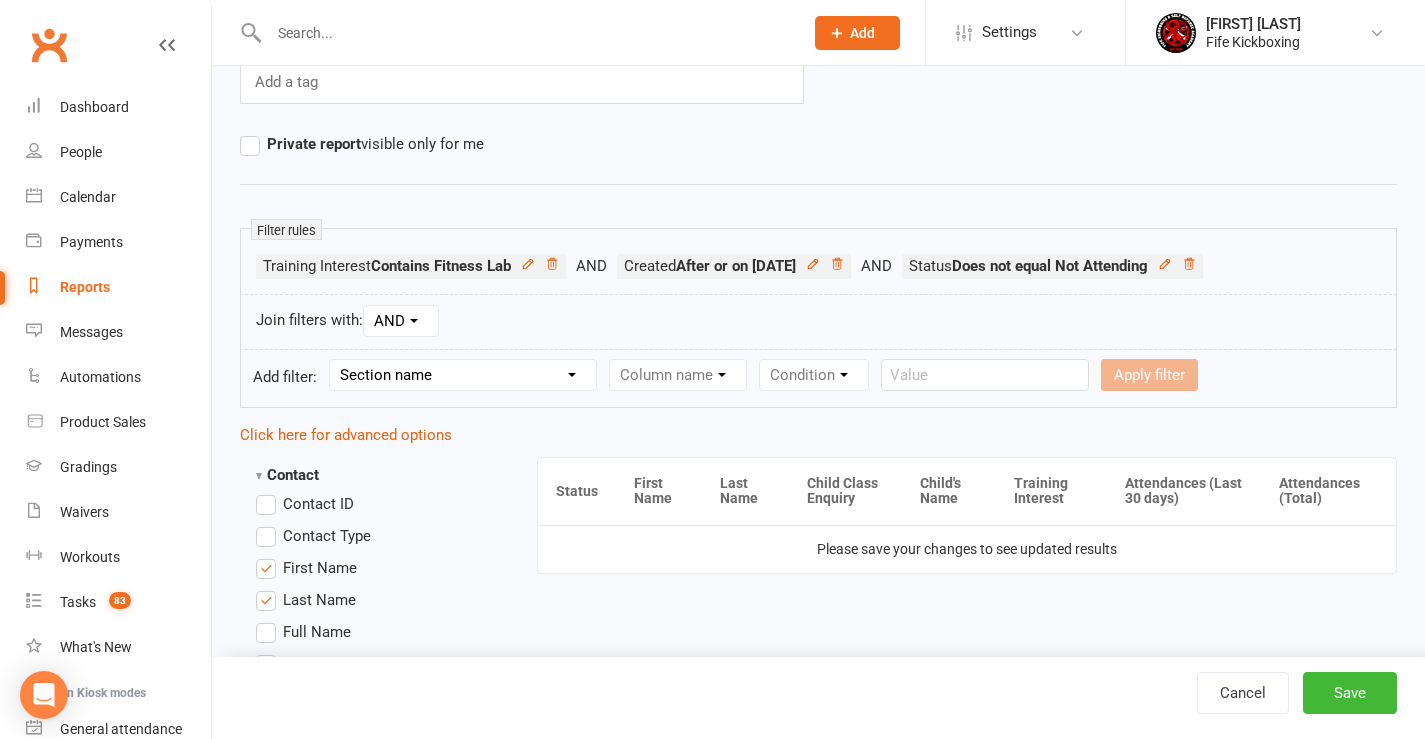 type on "Prospect 08 - Events, Programs & Courses in last 30 days" 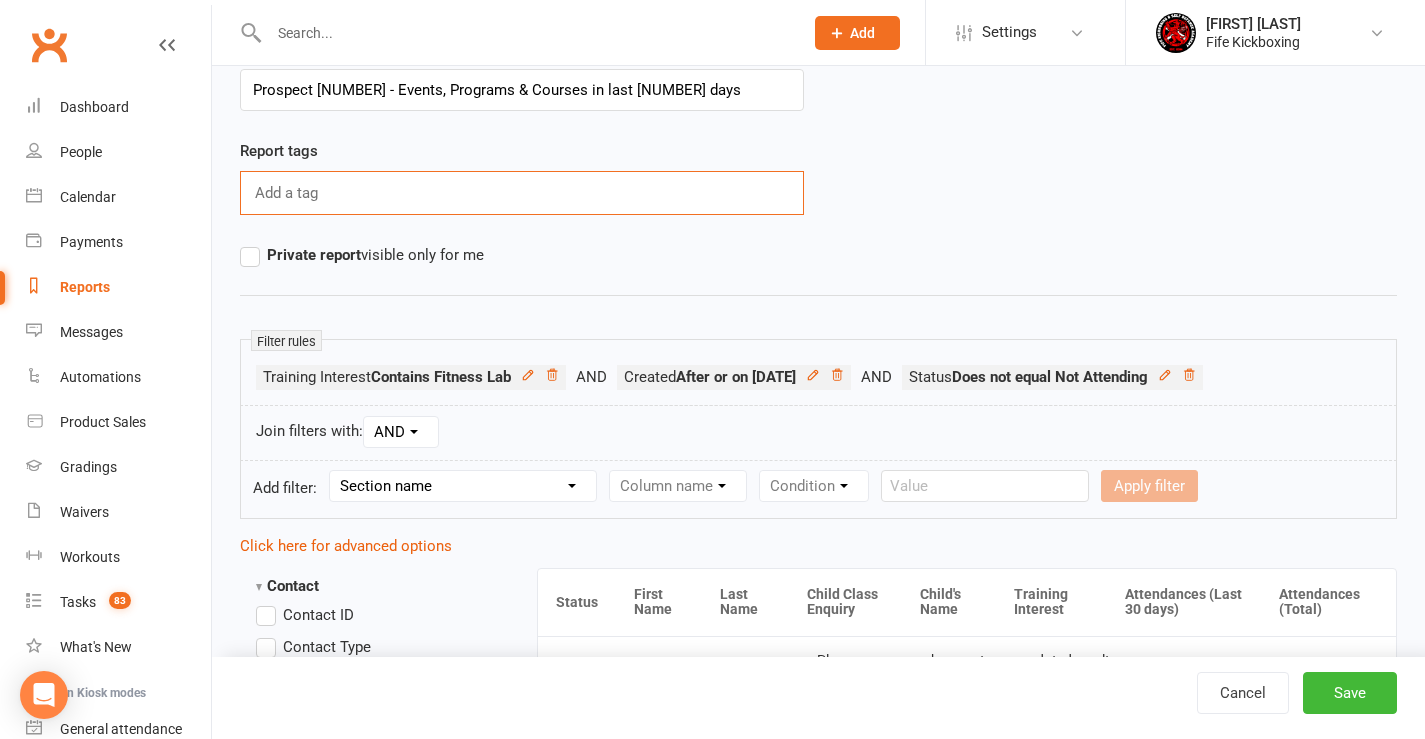 scroll, scrollTop: 0, scrollLeft: 0, axis: both 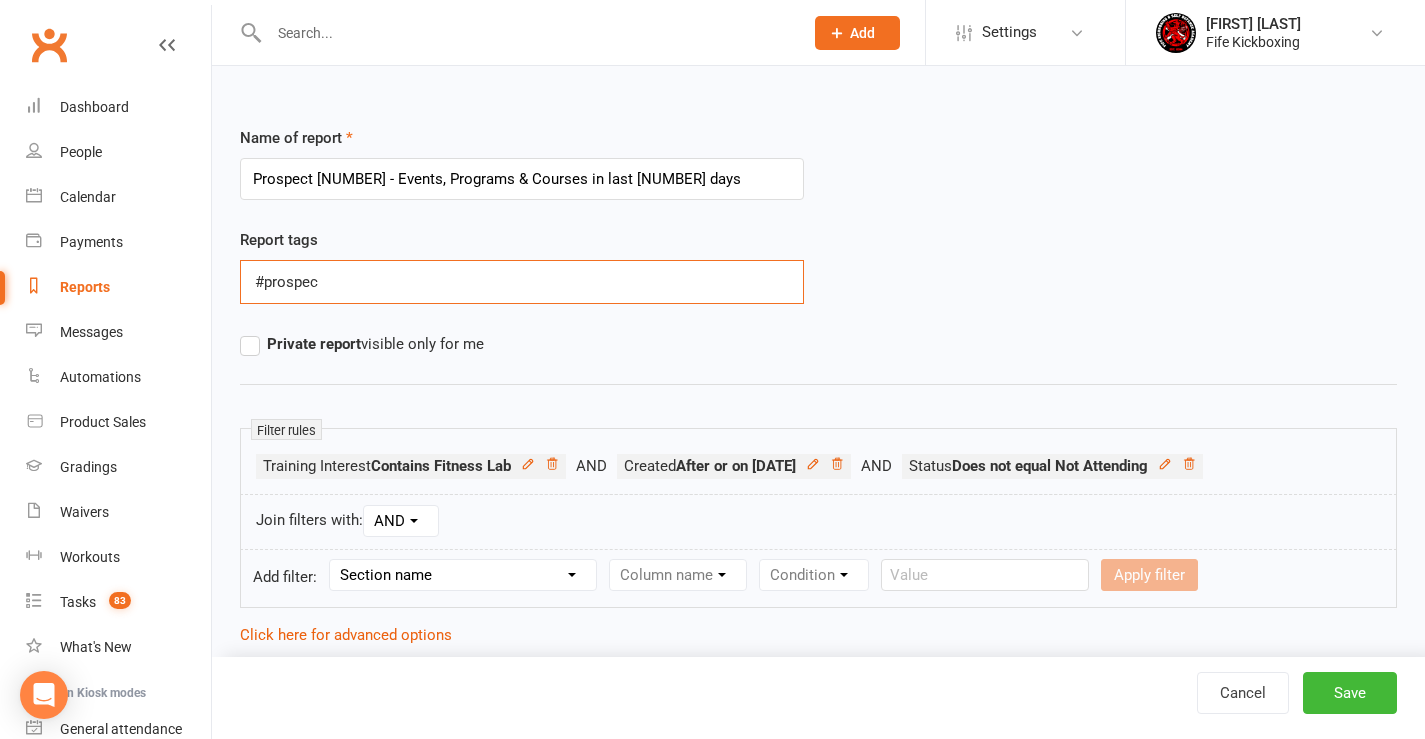 type on "#prospect" 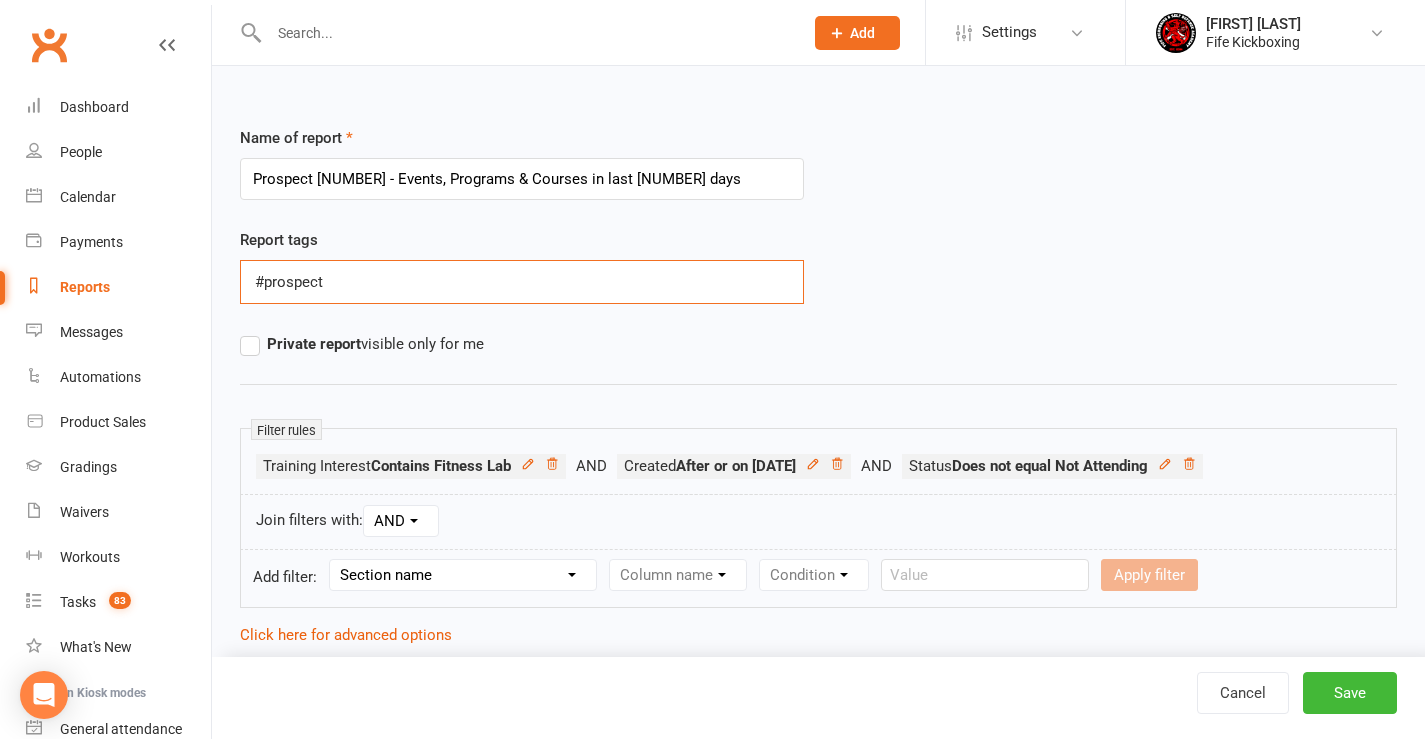 type 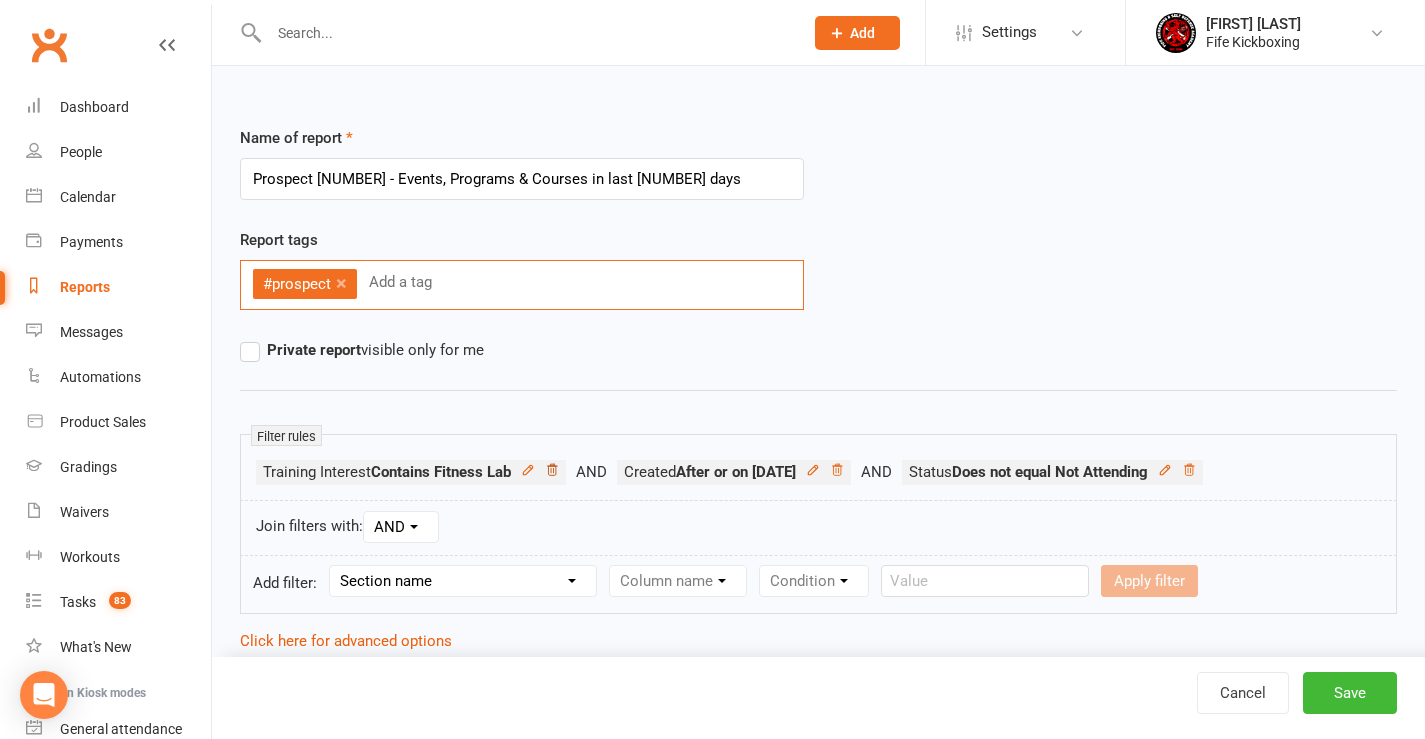 click 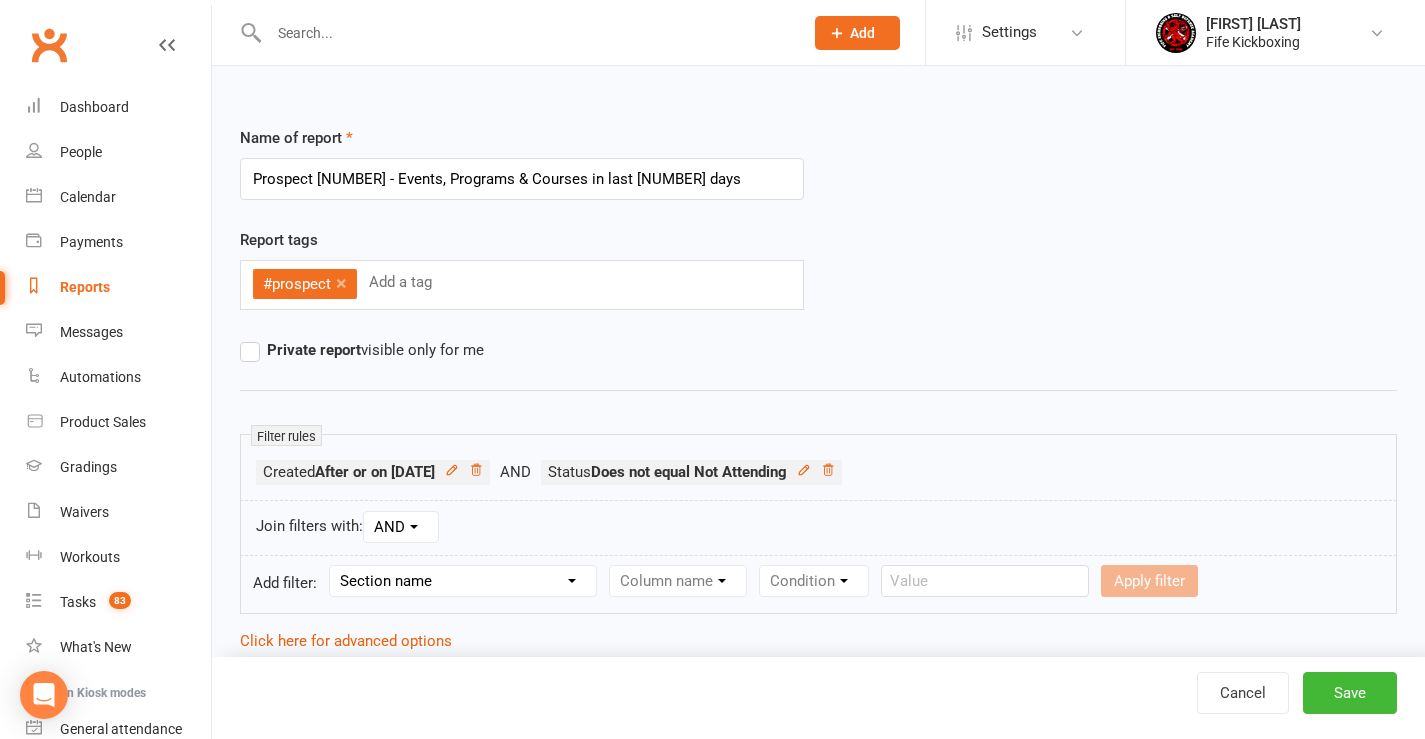 click on "Section name Contact Attendance Aggregate Payment Booking Waitlist Attendees Cancelled Bookings Late-cancelled Bookings Recurring Booking Aggregate Booking Communication Comms Recipients Membership Payment Mobile App Styles And Ranks Aggregate Styles And Ranks Grading Events Promotions Suspensions Signed Waivers Family Members Credit Vouchers Enrolled Automations Enrolled Workouts Public Tasks Body Composition Close Proximity Training Partners Emergency Contact Details Fitness Goals Key Demographics Marketing Information Medical Information Record of Discipline Issues Training Interest Waiver Answers" at bounding box center [463, 581] 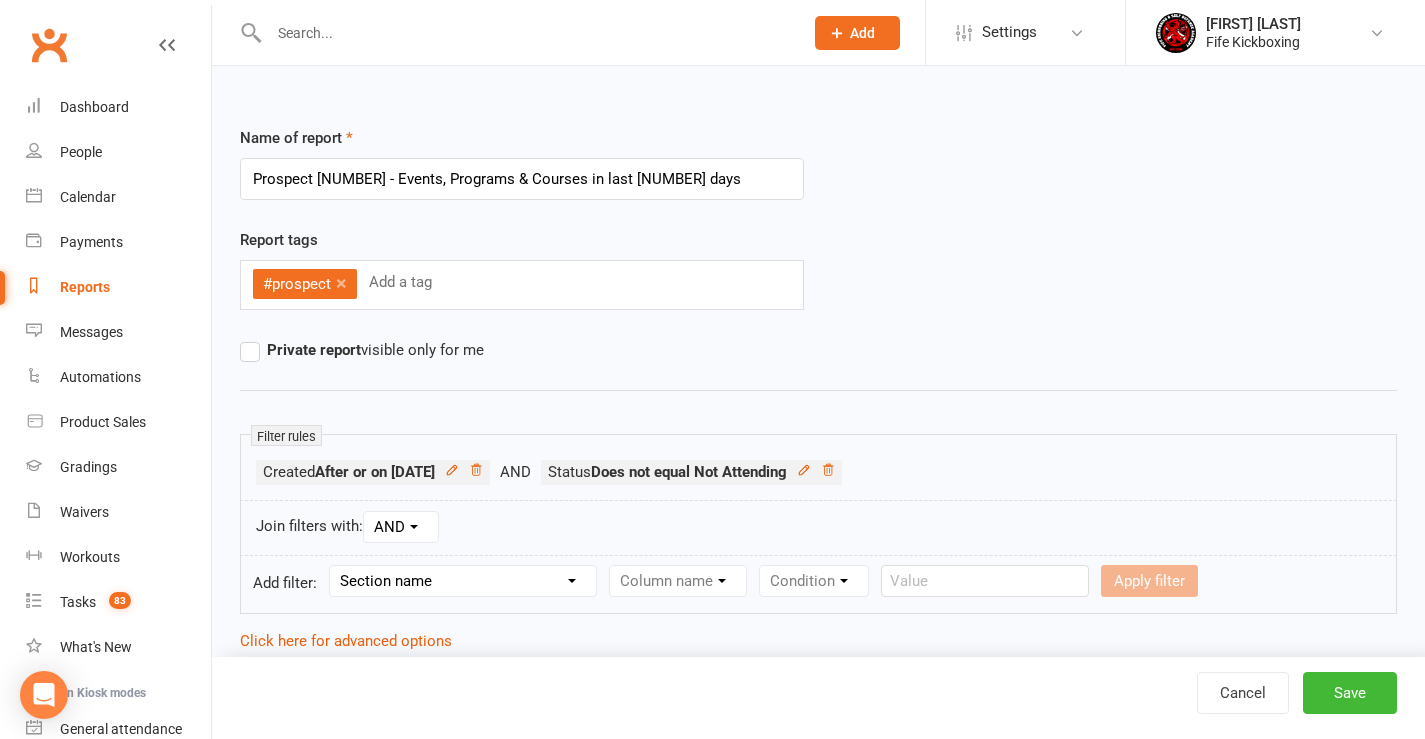 select on "0" 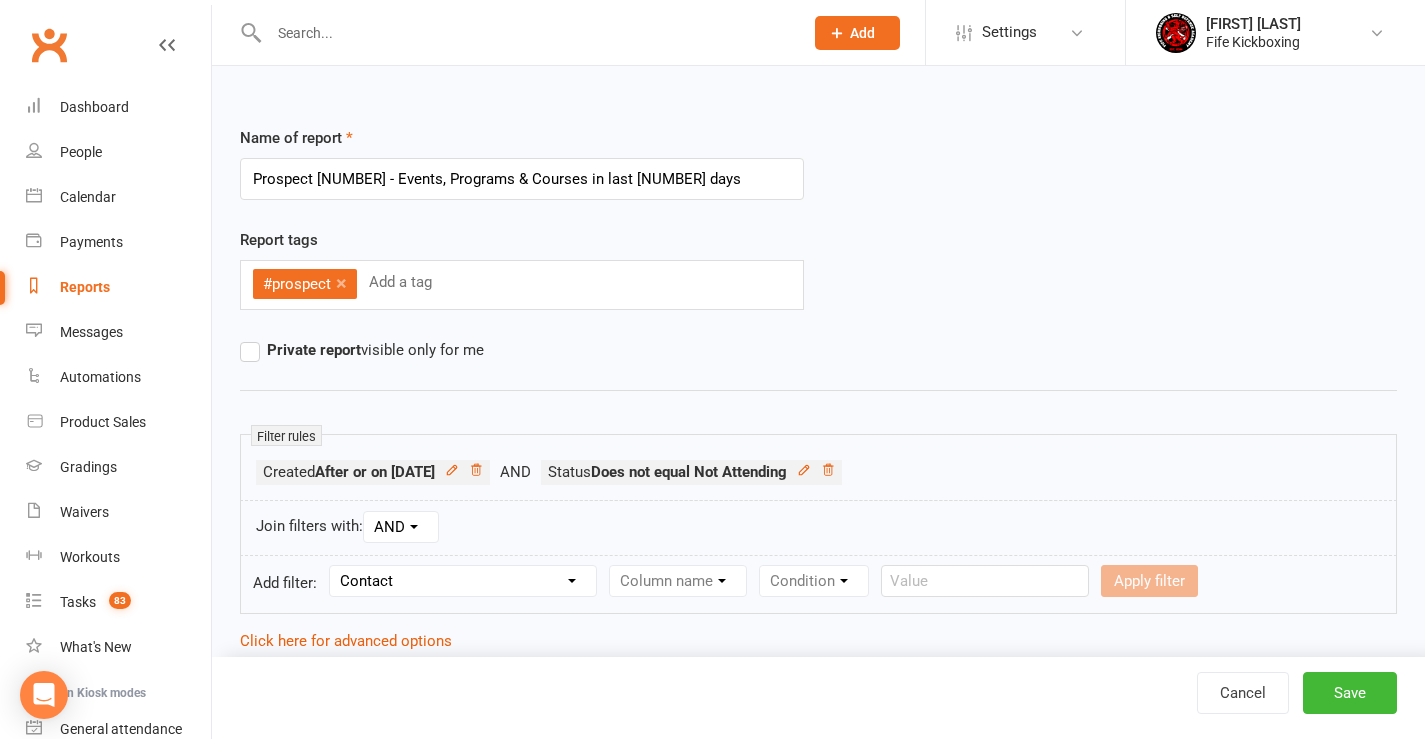 click on "Section name Contact Attendance Aggregate Payment Booking Waitlist Attendees Cancelled Bookings Late-cancelled Bookings Recurring Booking Aggregate Booking Communication Comms Recipients Membership Payment Mobile App Styles And Ranks Aggregate Styles And Ranks Grading Events Promotions Suspensions Signed Waivers Family Members Credit Vouchers Enrolled Automations Enrolled Workouts Public Tasks Body Composition Close Proximity Training Partners Emergency Contact Details Fitness Goals Key Demographics Marketing Information Medical Information Record of Discipline Issues Training Interest Waiver Answers" at bounding box center (463, 581) 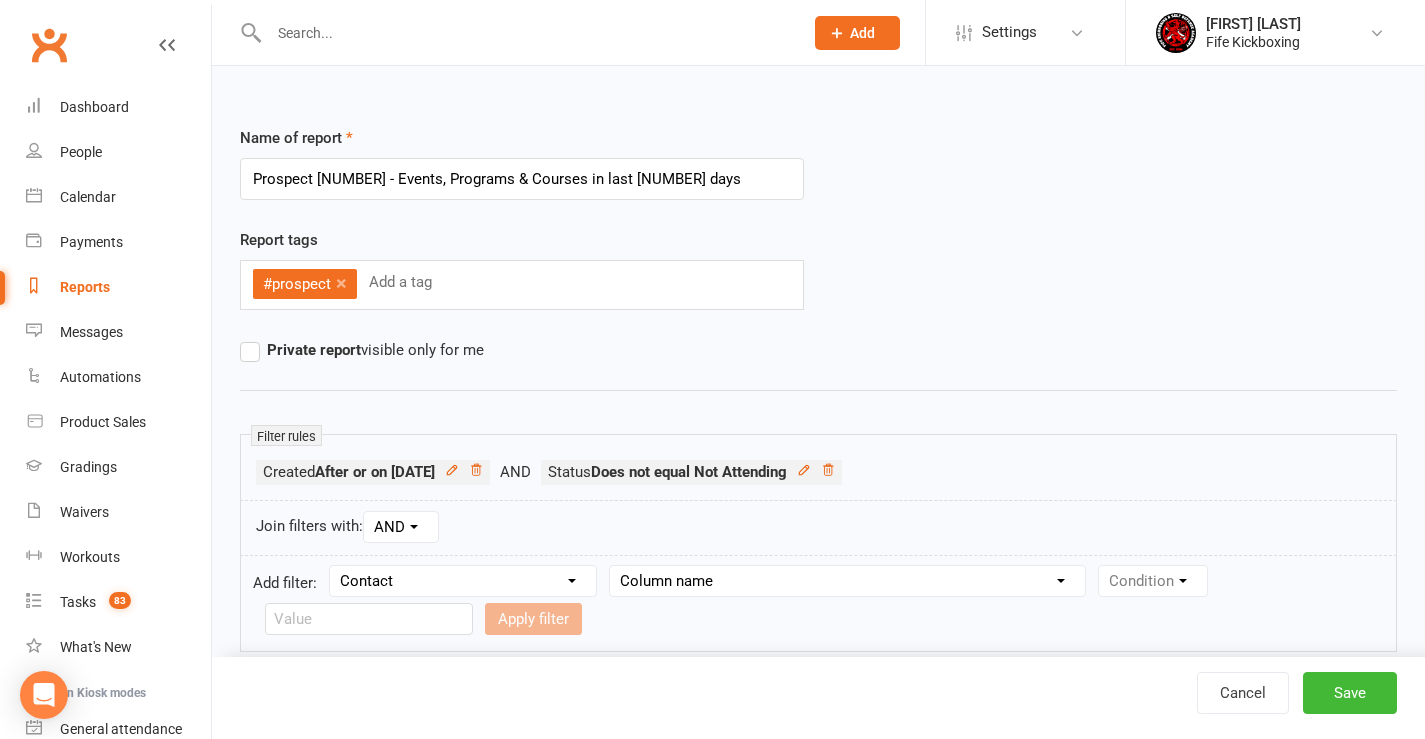 click on "Column name Contact Type First Name Last Name Full Name Email Phone Number Address (Full) Created First Activated Days since added to Clubworx Days since First Activated Days since Last Activated Status Previous Status (Prospects only) Prospect Status Last Changed Trial Status Member Number Date of Birth Age Next Birthday Birth Month Unsubscribed from Email Unsubscribed from SMS Owner Location Converted to Member Converted to NAC Wallet Details Credit Card Expires Source Related contacts exist? Related members exist? Related active members exist? Related prospects exist? Related non-attending contacts exist? Related non-attending contacts (with active memberships) exist? Parent(s) exist in Clubworx? Children exist in Clubworx? Profile picture attached? Credit balance Flagged? Flag Titles Member Since Group Training Interest Child Class Enquiry Child's Name How did they contact us? Email Verified" at bounding box center [847, 581] 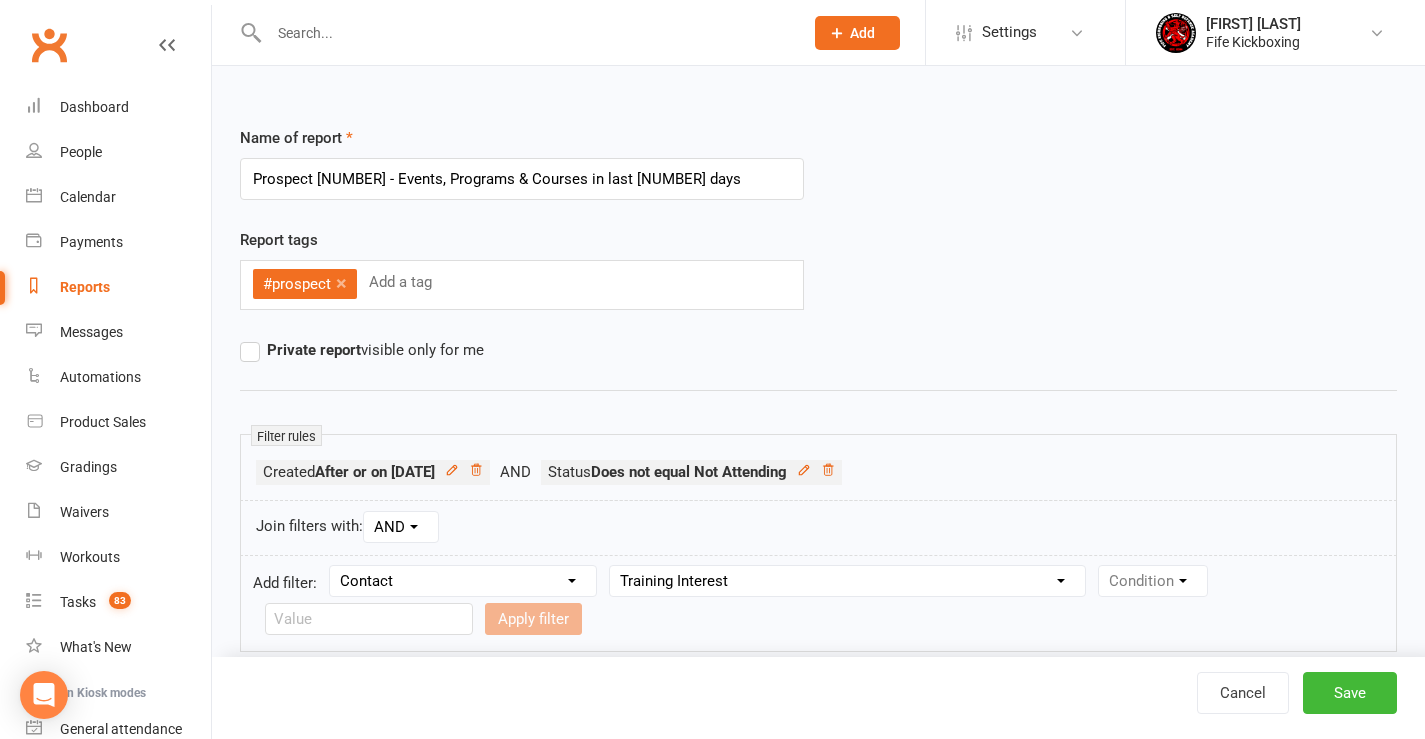 click on "Column name Contact Type First Name Last Name Full Name Email Phone Number Address (Full) Created First Activated Days since added to Clubworx Days since First Activated Days since Last Activated Status Previous Status (Prospects only) Prospect Status Last Changed Trial Status Member Number Date of Birth Age Next Birthday Birth Month Unsubscribed from Email Unsubscribed from SMS Owner Location Converted to Member Converted to NAC Wallet Details Credit Card Expires Source Related contacts exist? Related members exist? Related active members exist? Related prospects exist? Related non-attending contacts exist? Related non-attending contacts (with active memberships) exist? Parent(s) exist in Clubworx? Children exist in Clubworx? Profile picture attached? Credit balance Flagged? Flag Titles Member Since Group Training Interest Child Class Enquiry Child's Name How did they contact us? Email Verified" at bounding box center (847, 581) 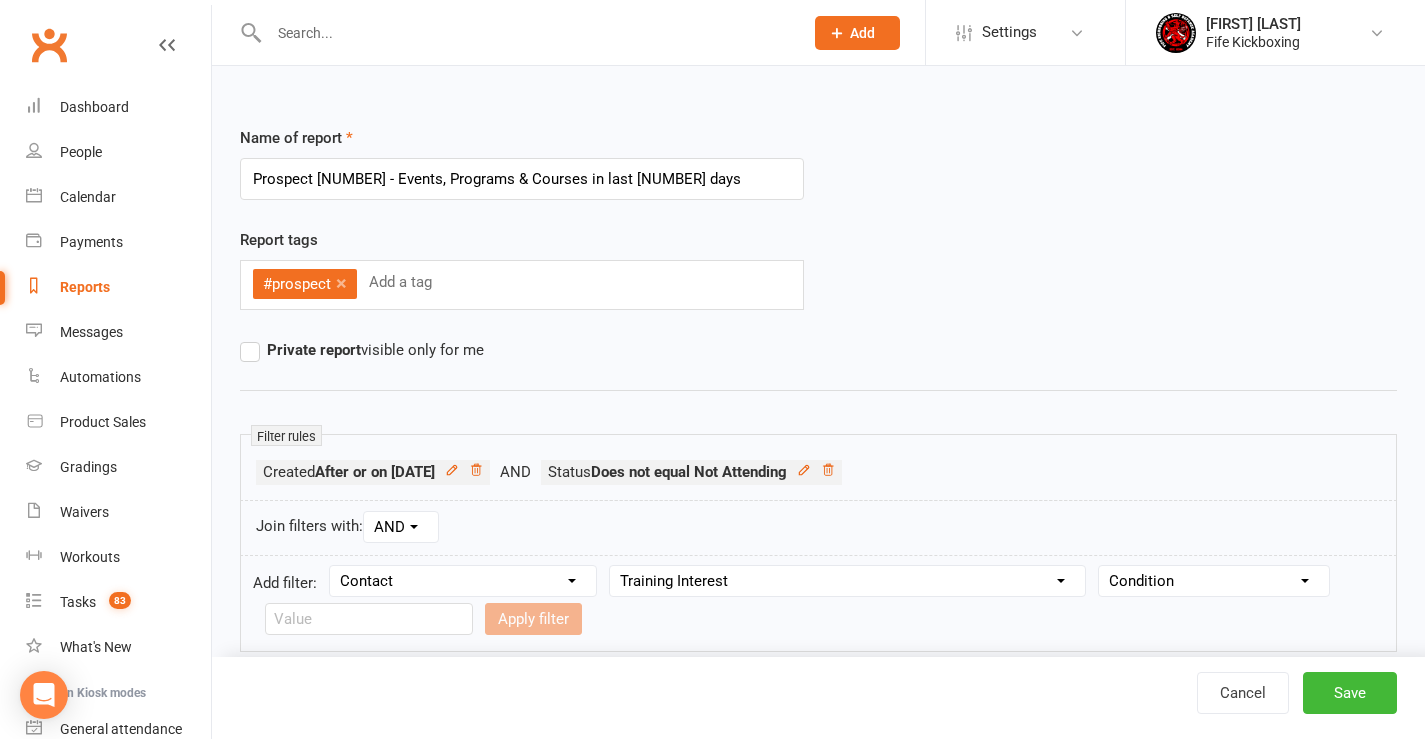 click on "Condition Equals Does not equal Contains Does not contain Is blank or does not contain Is blank Is not blank Before After" at bounding box center [1214, 581] 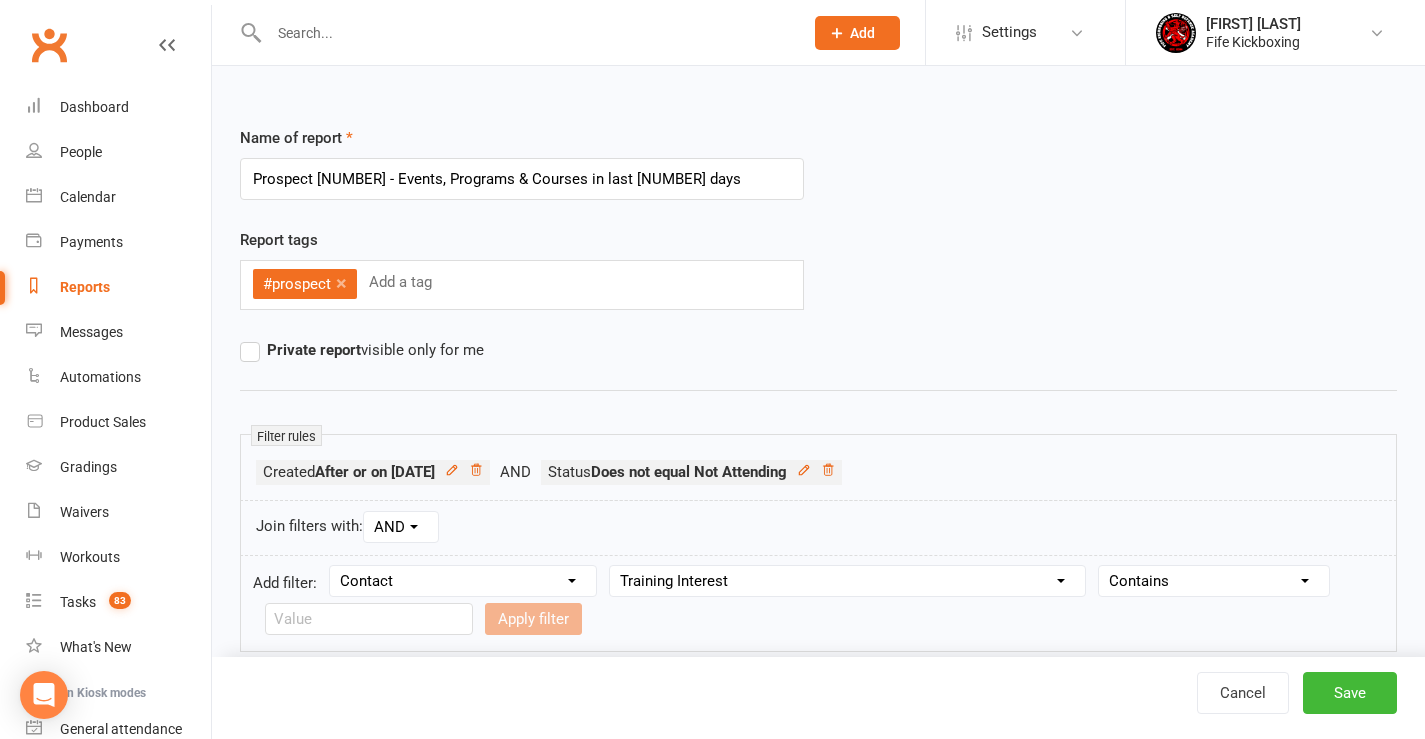 click on "Condition Equals Does not equal Contains Does not contain Is blank or does not contain Is blank Is not blank Before After" at bounding box center (1214, 581) 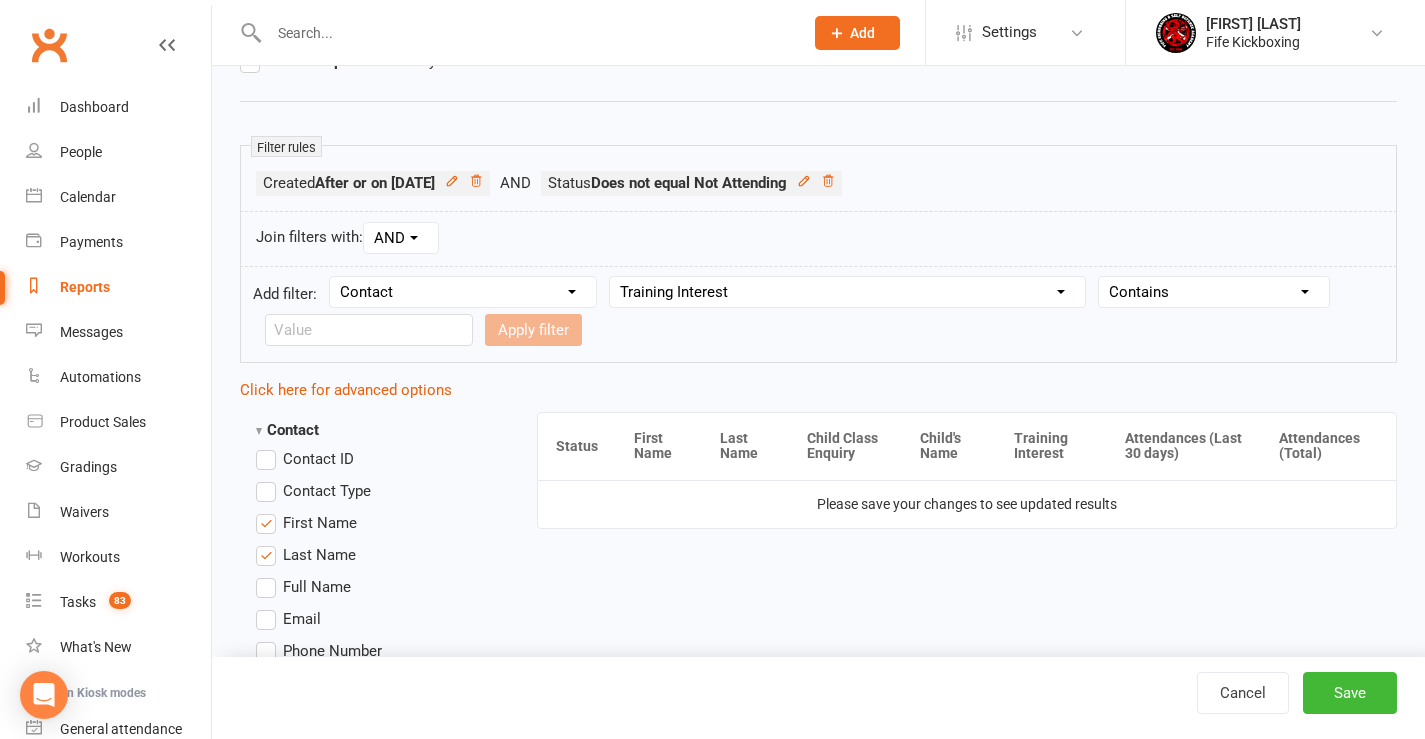 scroll, scrollTop: 300, scrollLeft: 0, axis: vertical 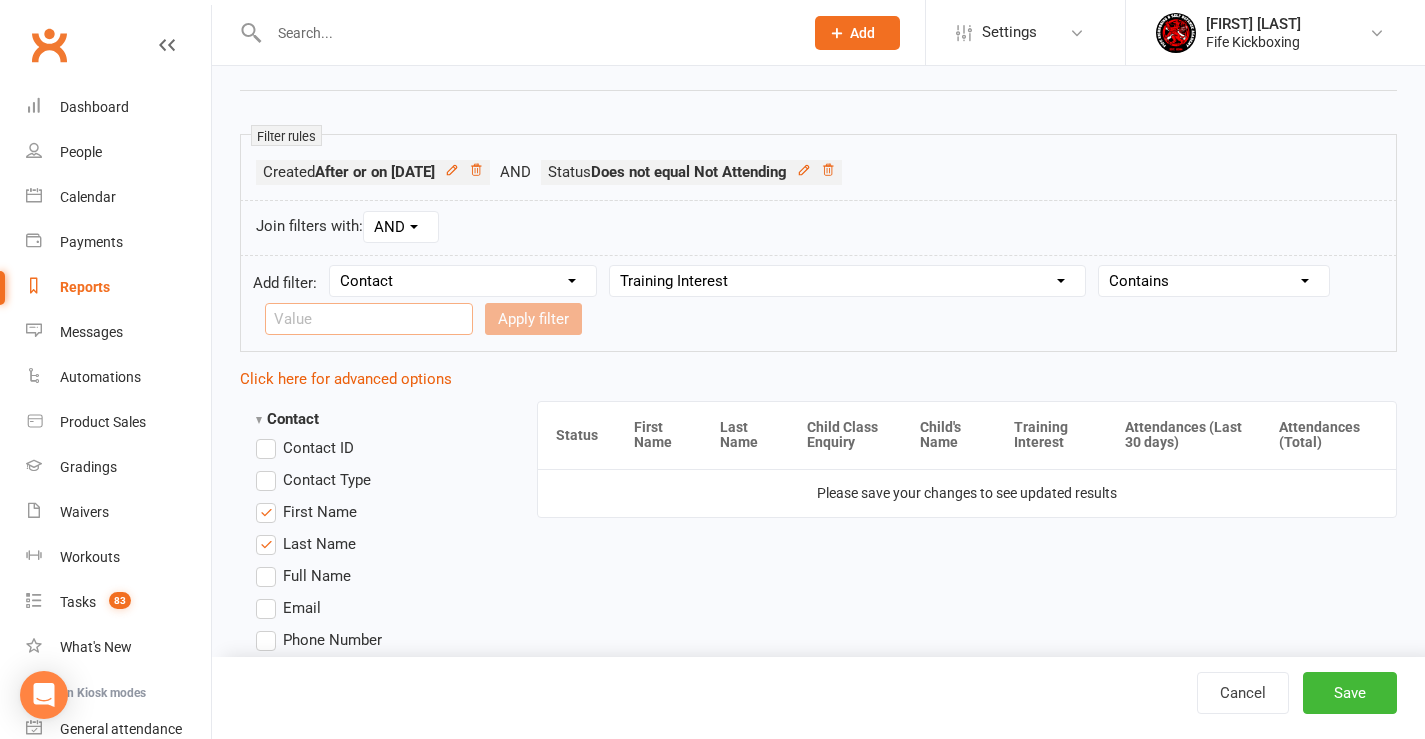 click at bounding box center [369, 319] 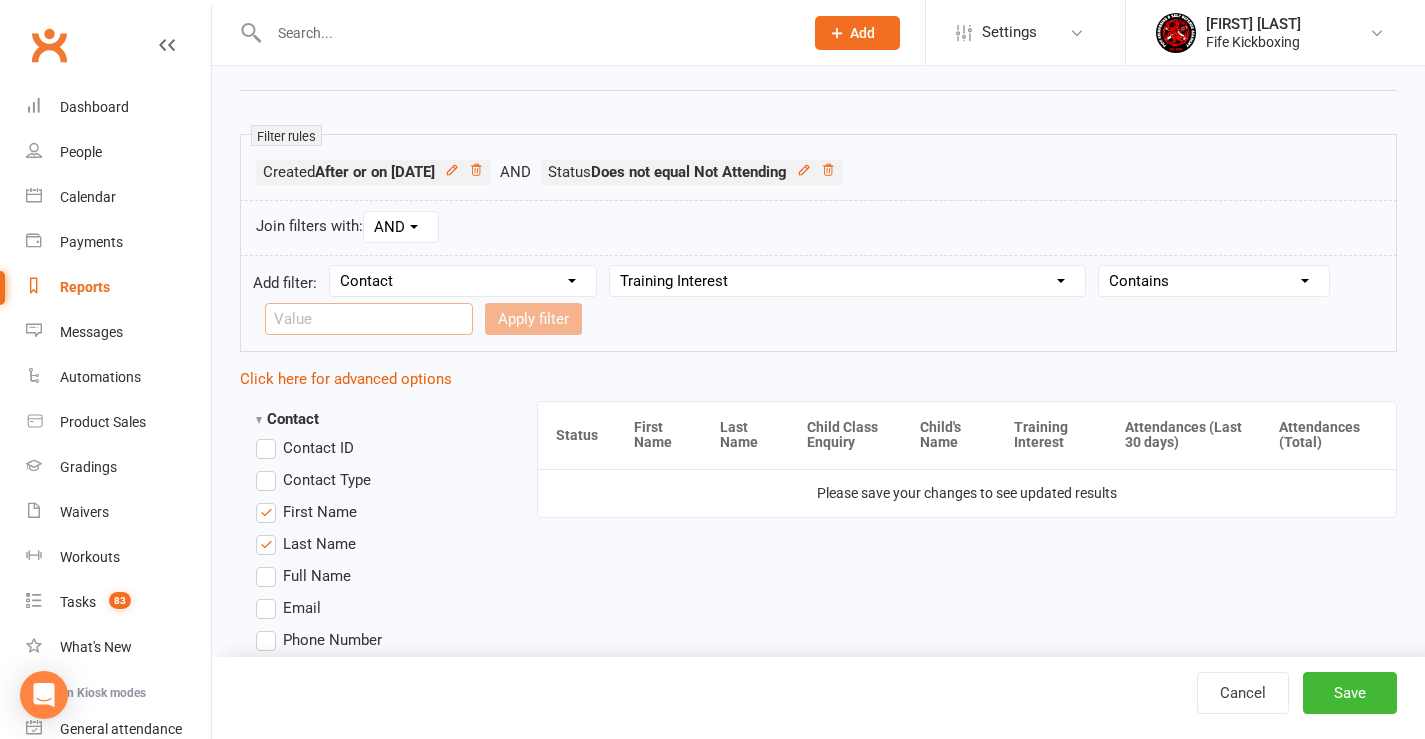 paste on "Events, Programs & Courses" 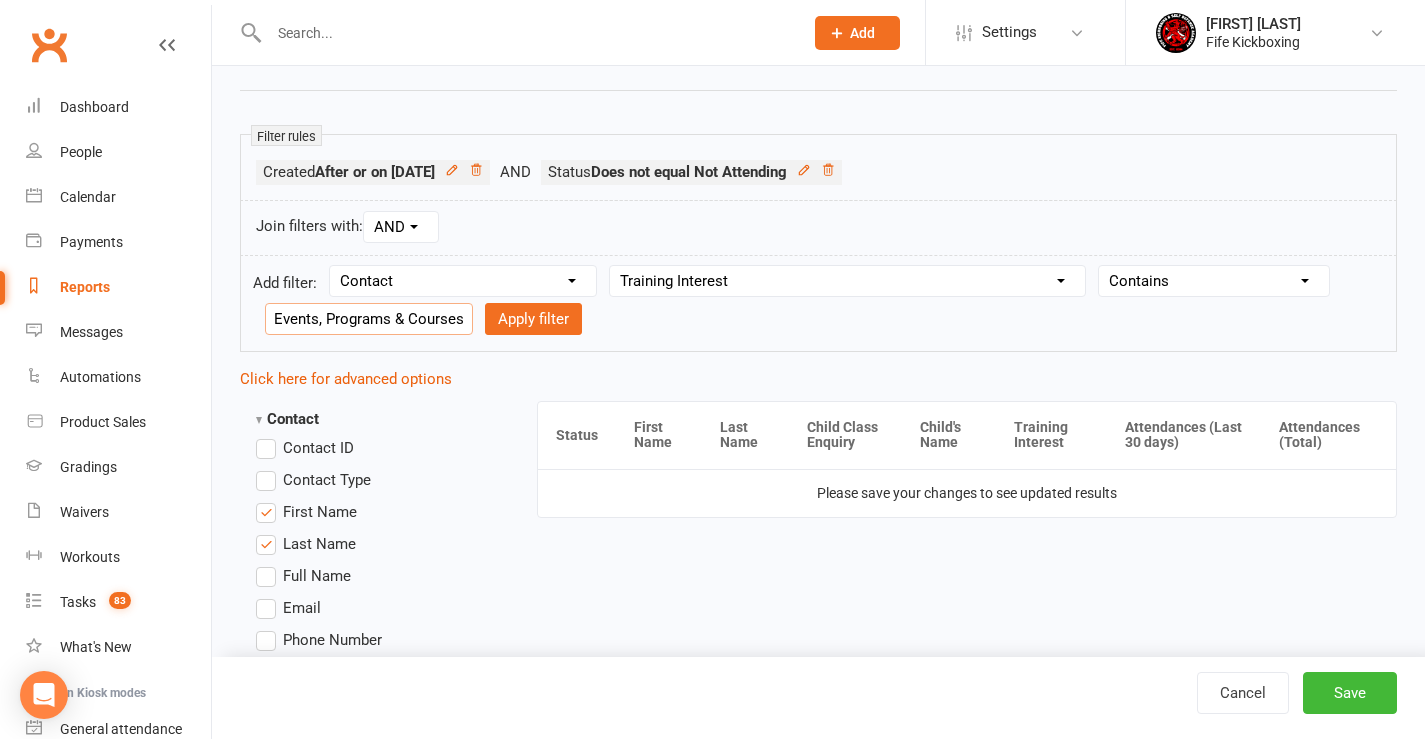 scroll, scrollTop: 0, scrollLeft: 25, axis: horizontal 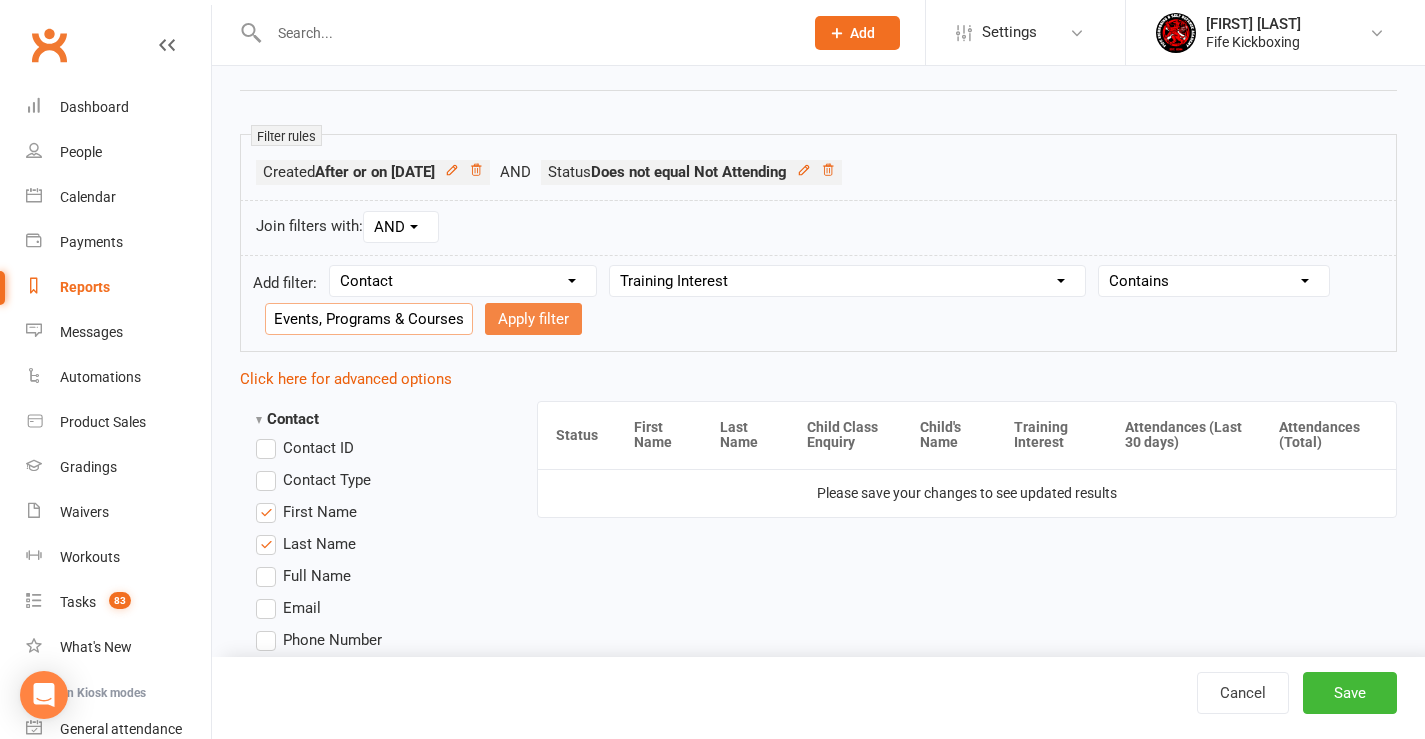 type on "Events, Programs & Courses" 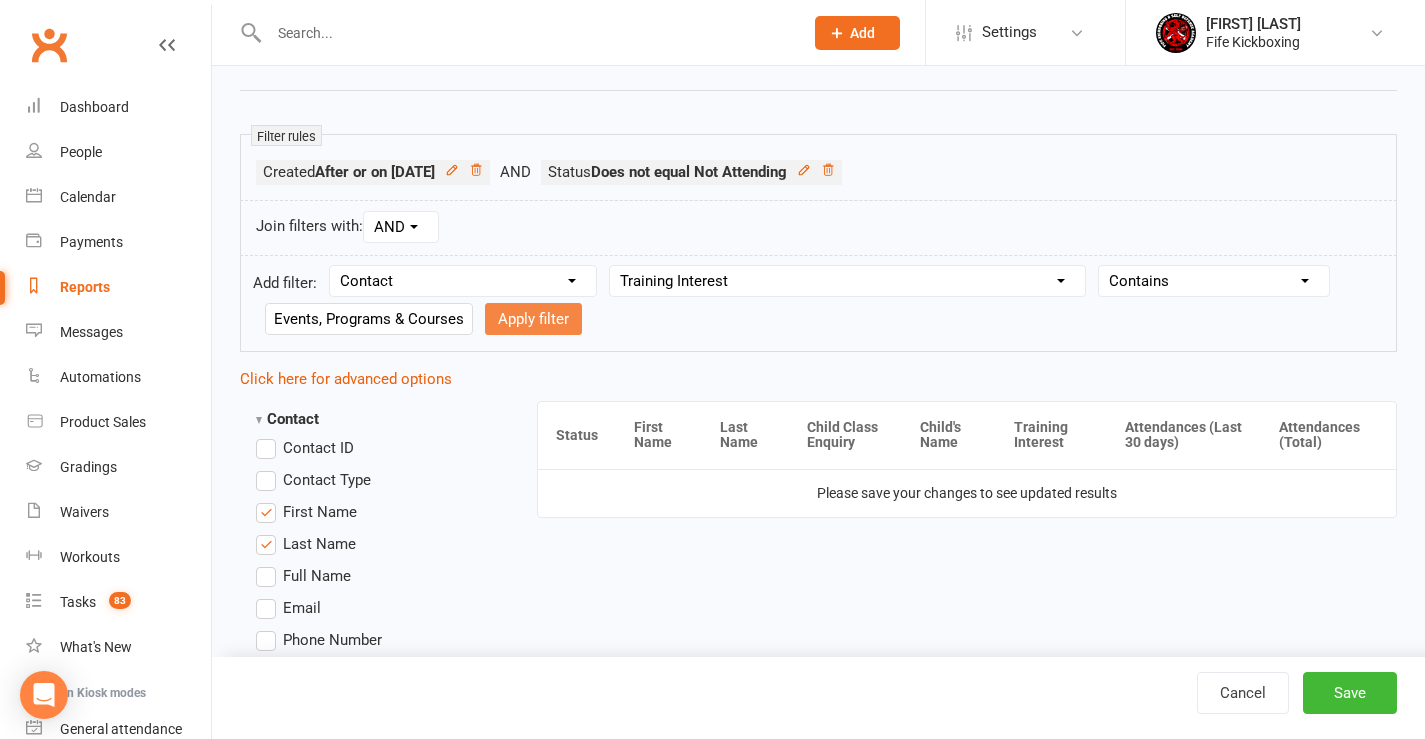click on "Apply filter" at bounding box center [533, 319] 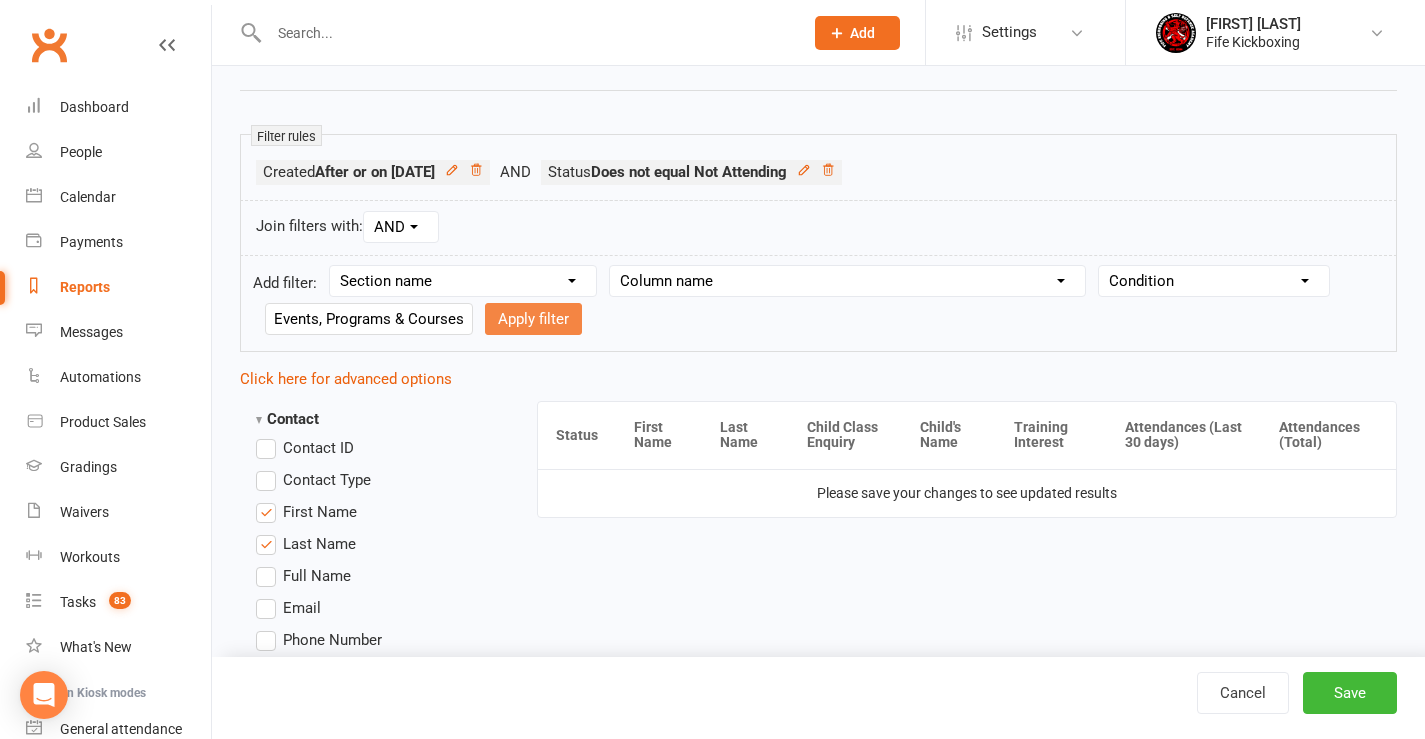 scroll, scrollTop: 0, scrollLeft: 0, axis: both 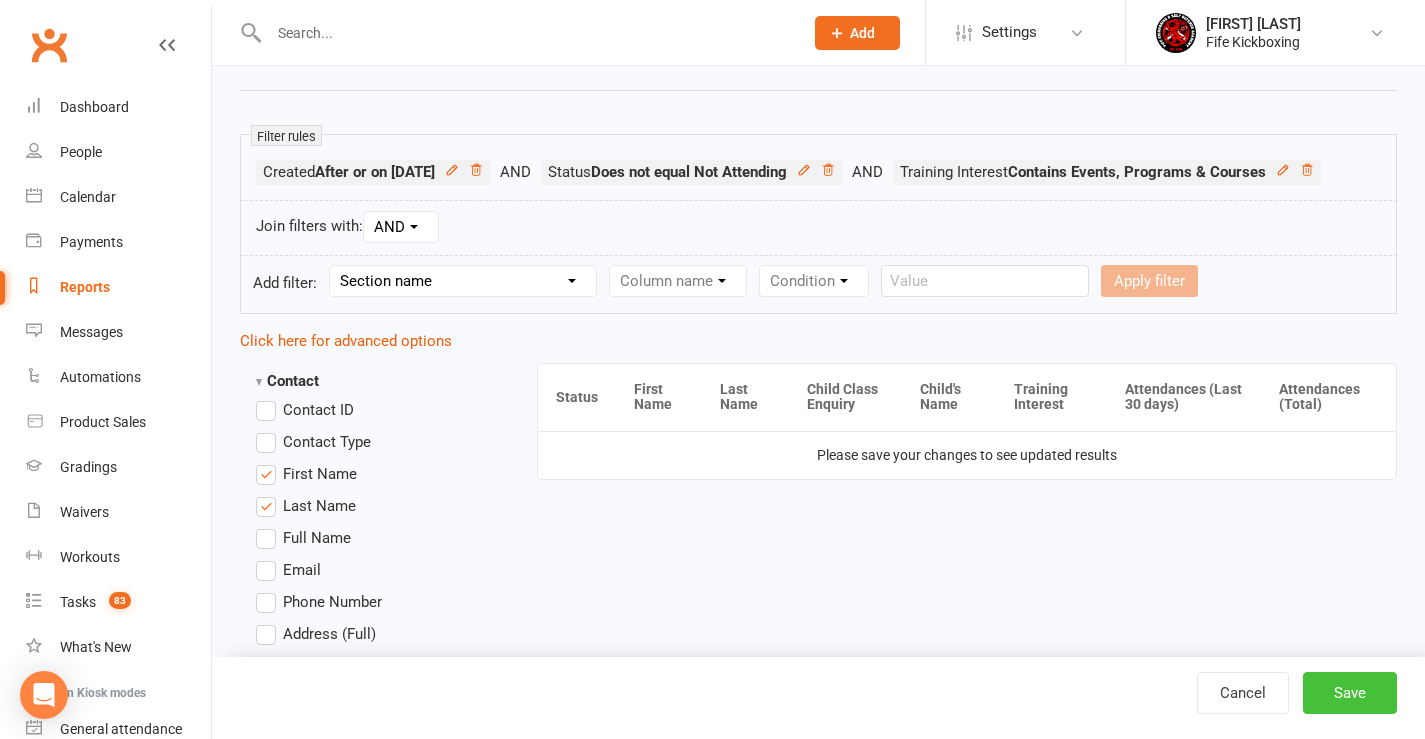 click on "Save" at bounding box center [1350, 693] 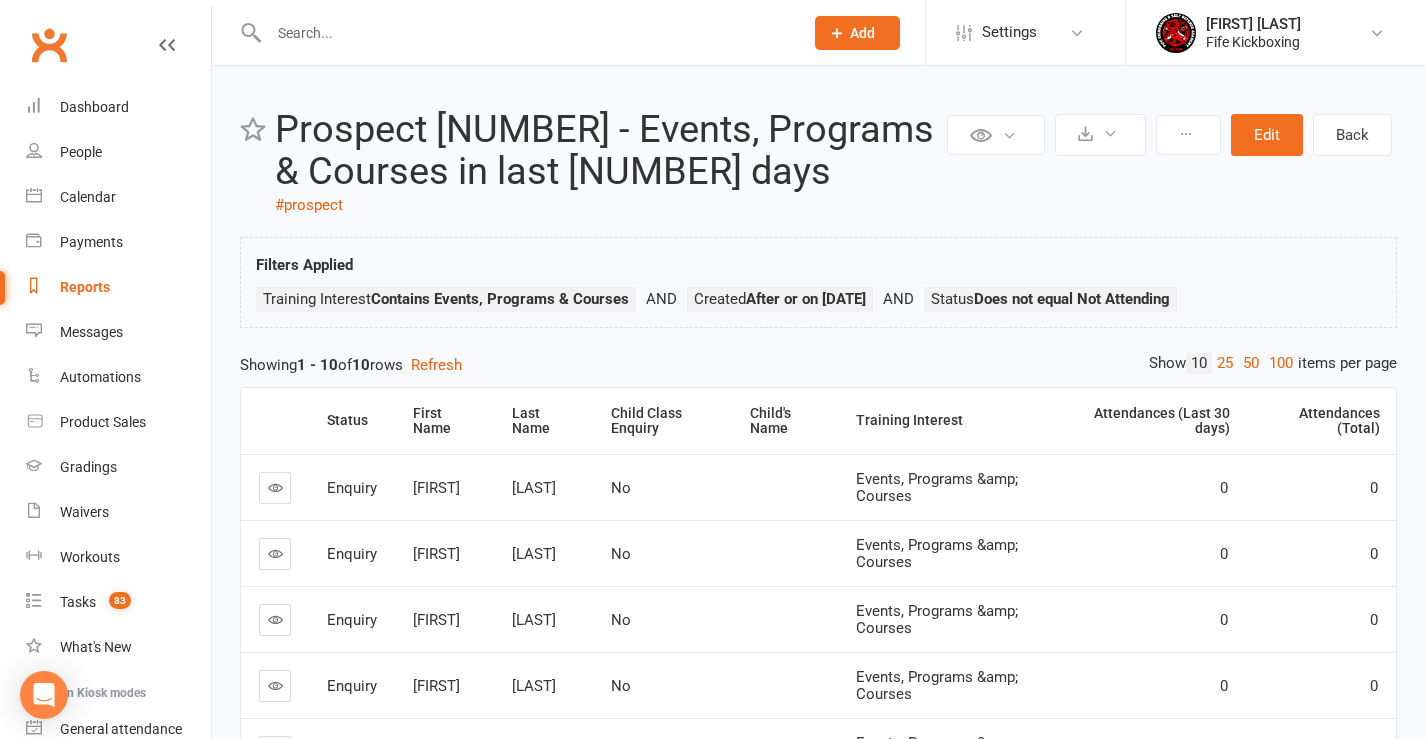 scroll, scrollTop: 0, scrollLeft: 0, axis: both 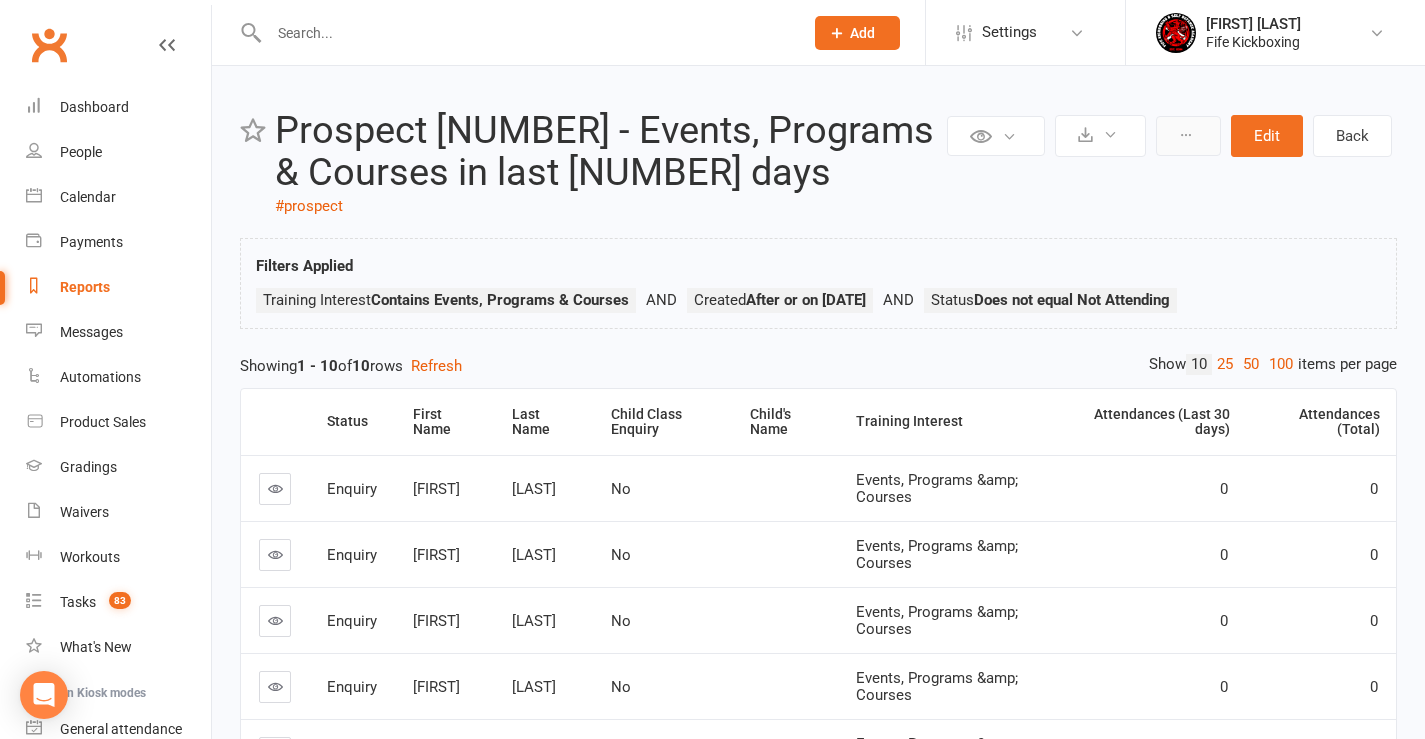 click at bounding box center [1186, 135] 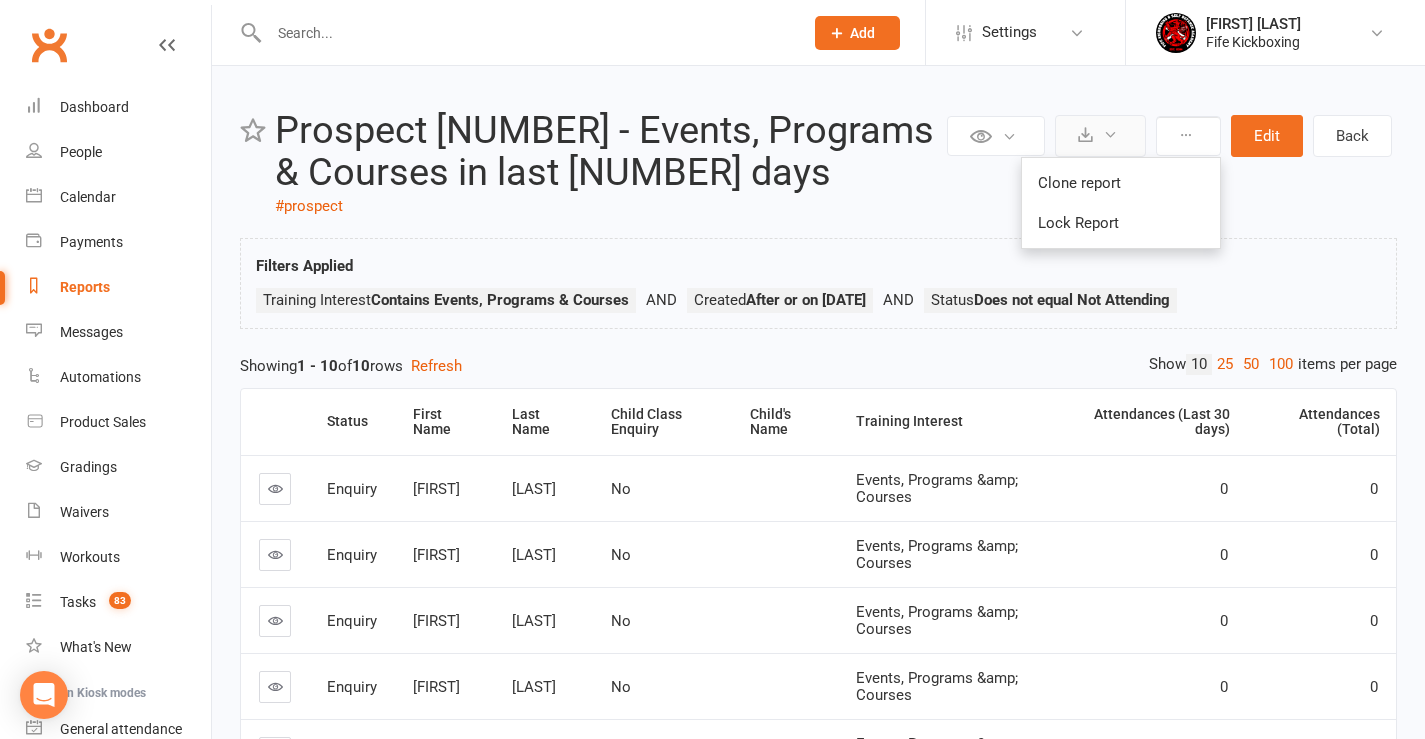 click at bounding box center (1085, 134) 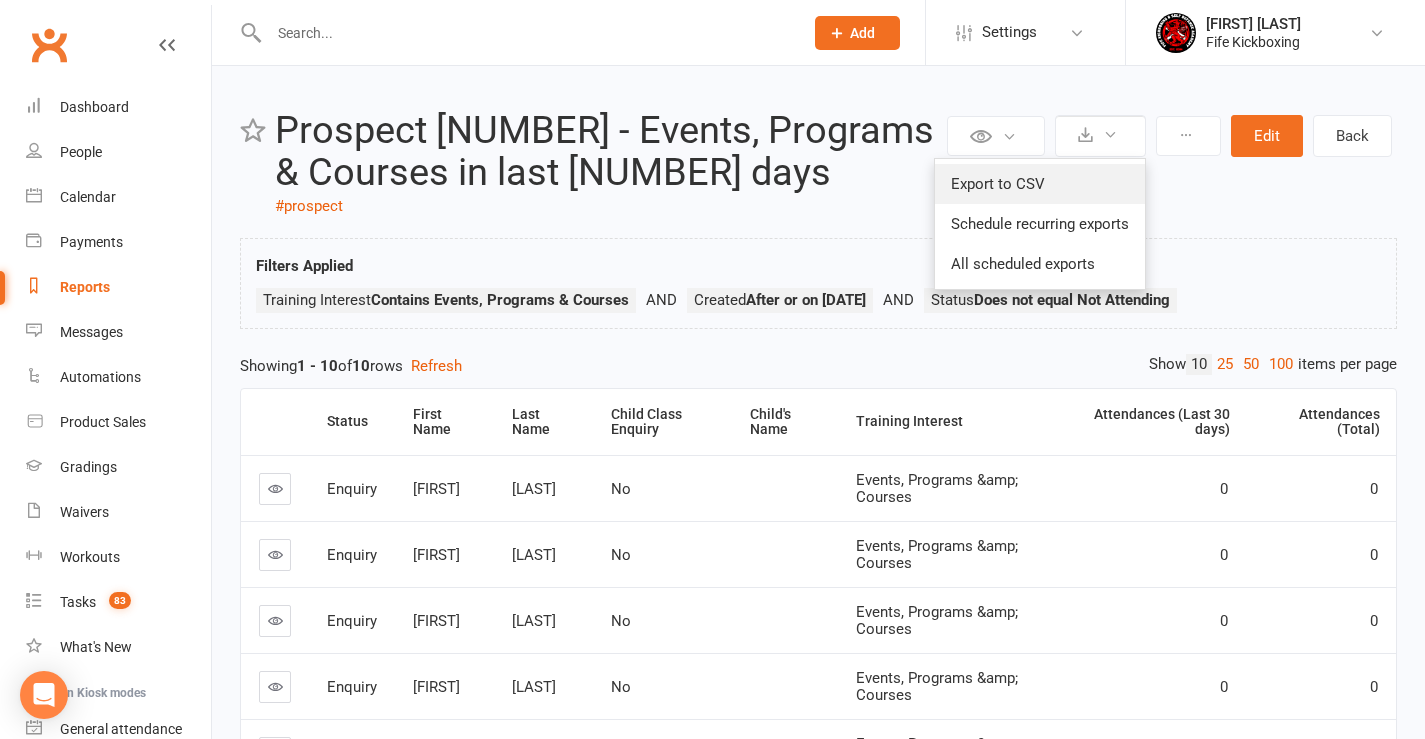click on "Export to CSV" at bounding box center (1040, 184) 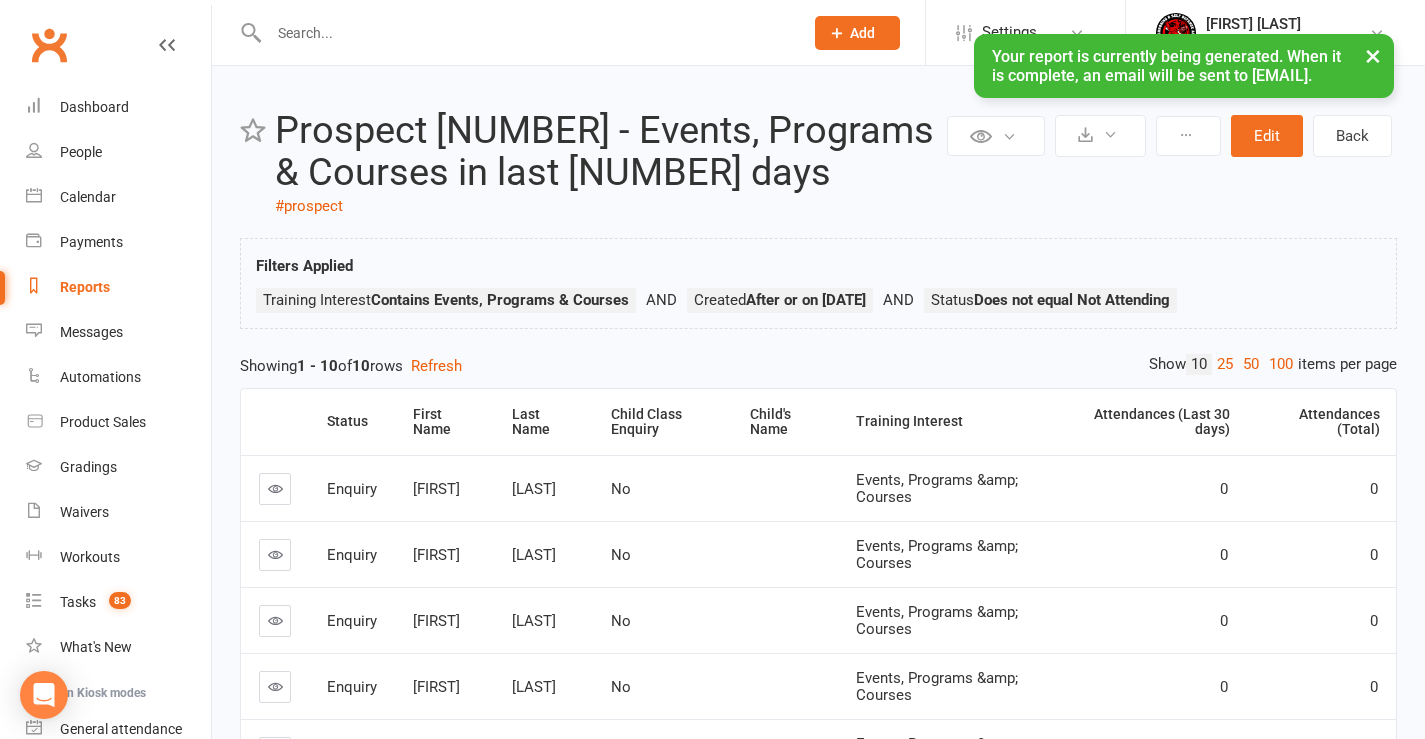 click on "Private Report Only visible by me Public Report Visible to everyone at gym Export to CSV Schedule recurring exports All scheduled exports  Clone report Lock Report  Edit Back Prospect 08 - Events, Programs & Courses in last 30 days  #prospect" at bounding box center [818, 164] 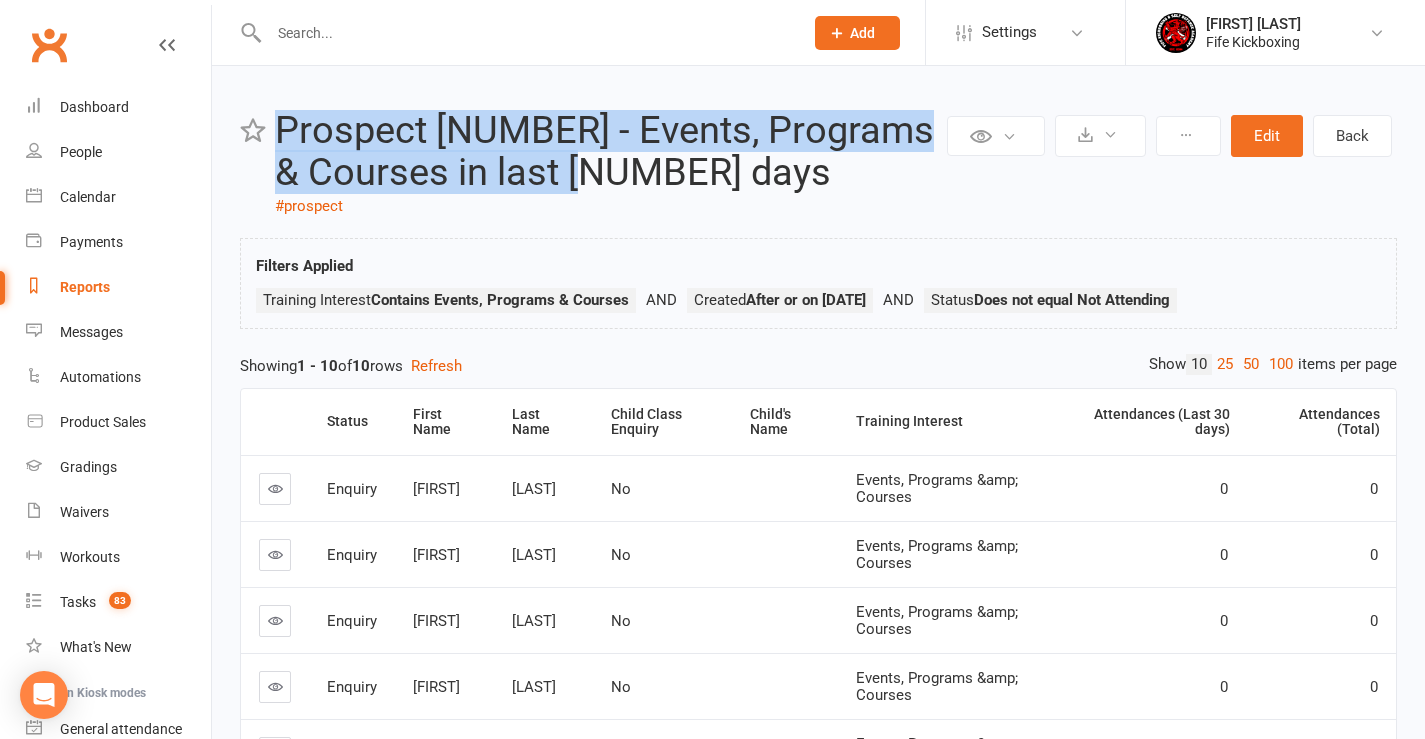 drag, startPoint x: 279, startPoint y: 128, endPoint x: 661, endPoint y: 172, distance: 384.5257 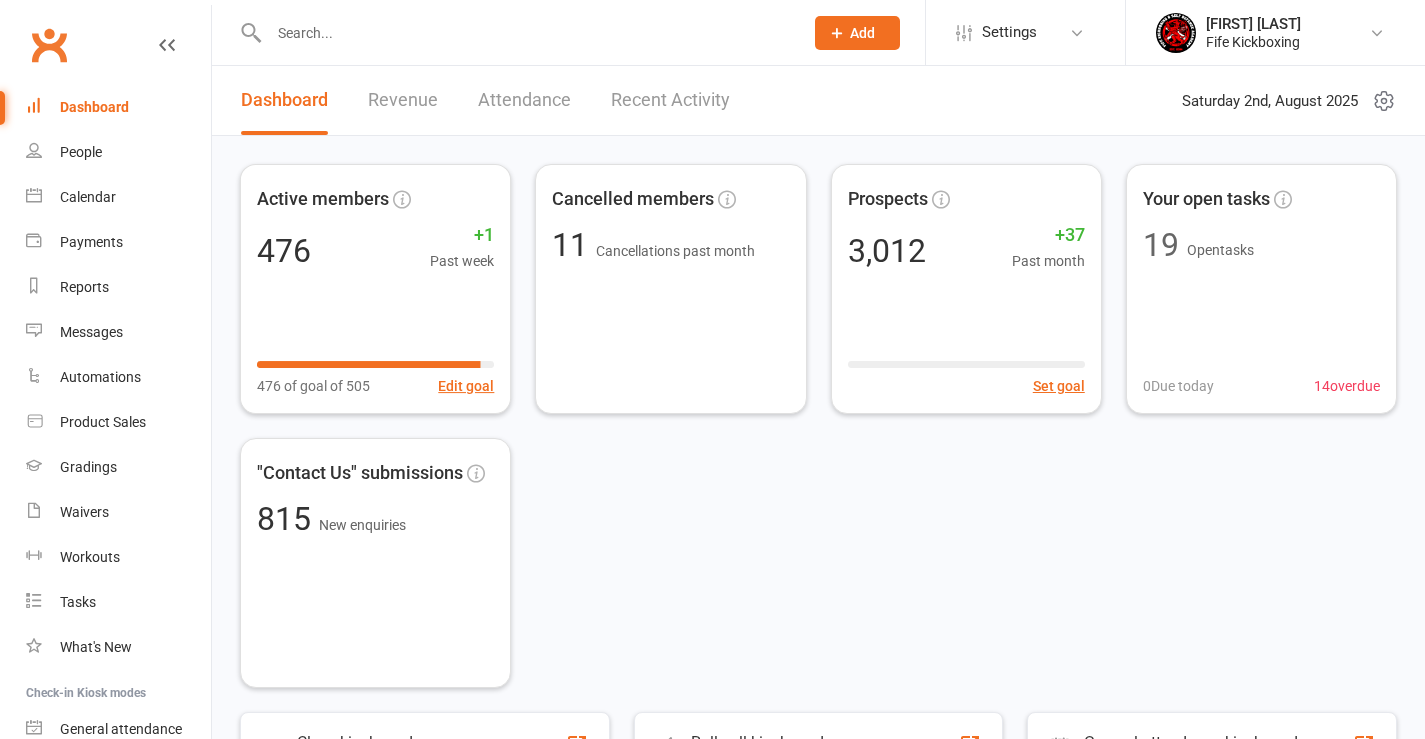 scroll, scrollTop: 0, scrollLeft: 0, axis: both 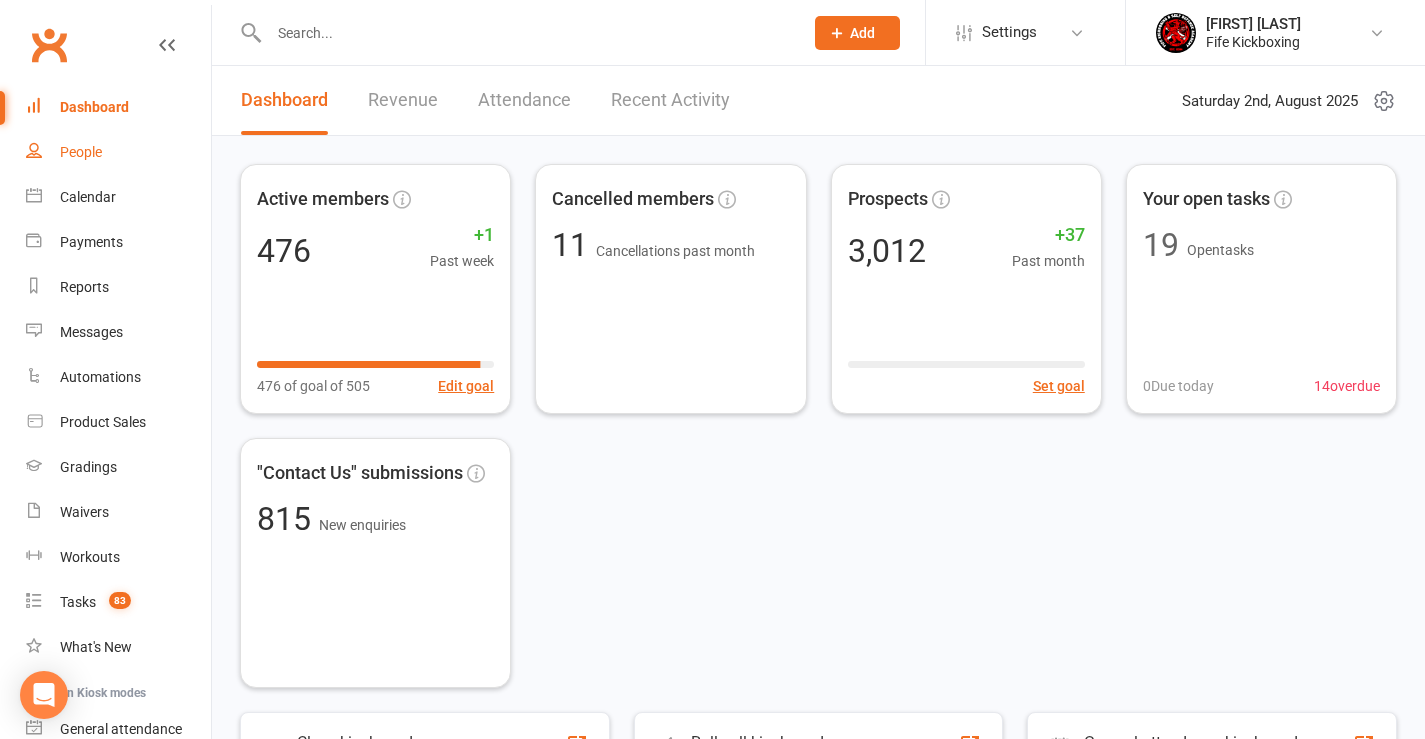 click on "People" at bounding box center [81, 152] 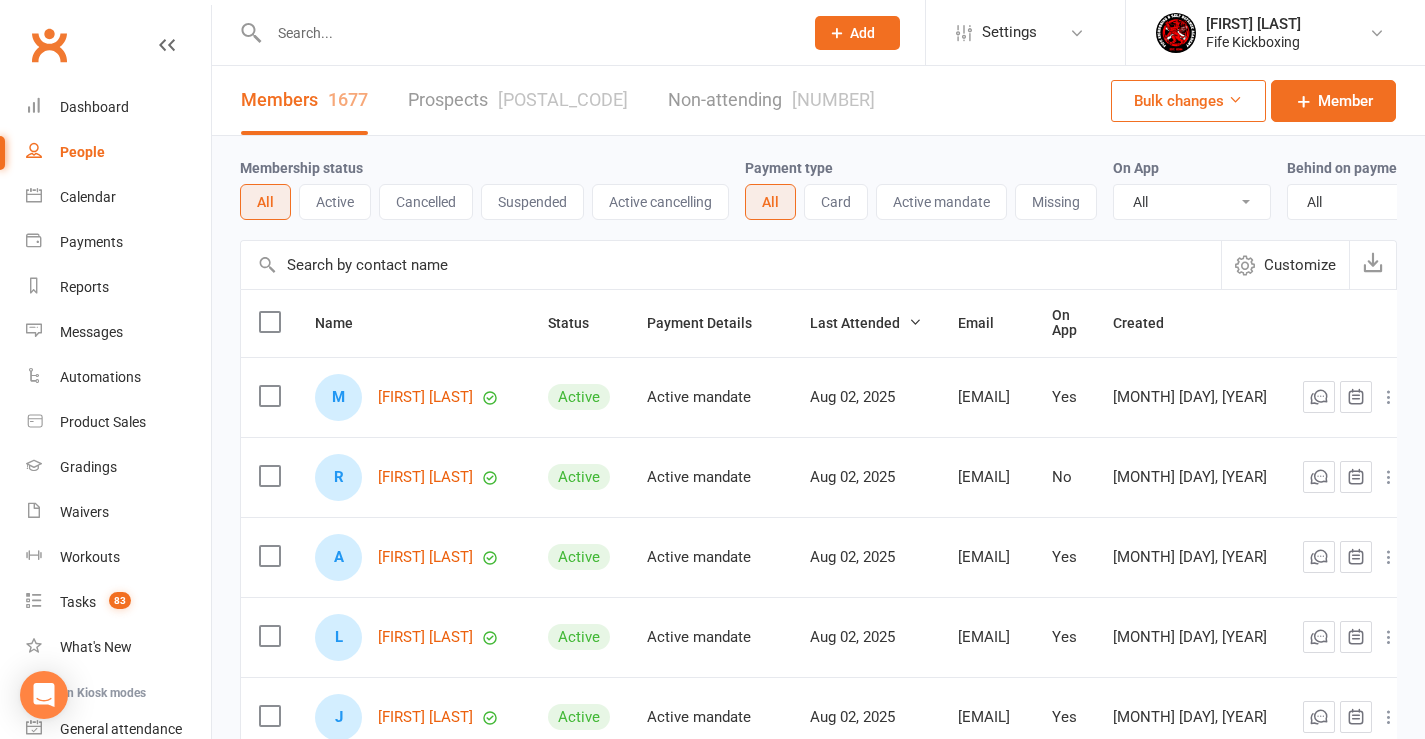 click on "[POSTAL_CODE]" at bounding box center (518, 100) 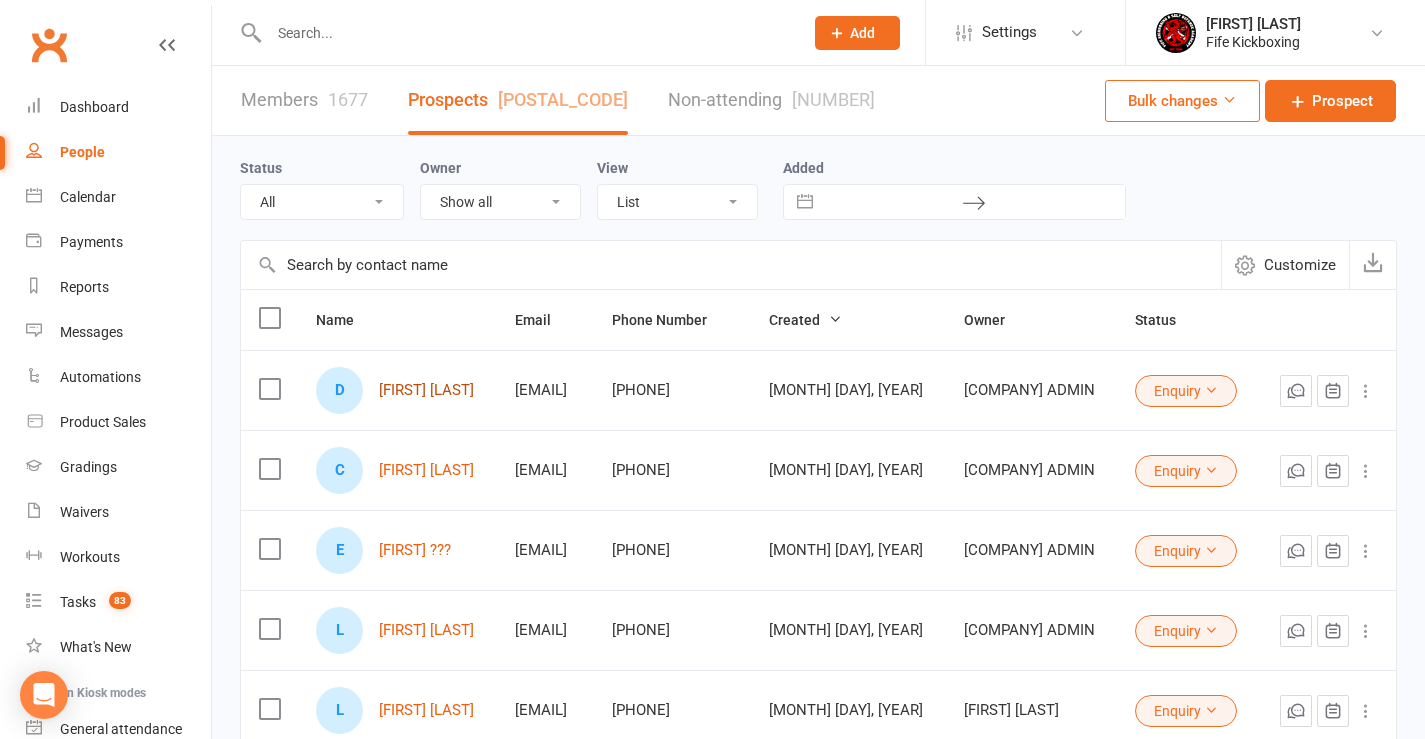 click on "[FIRST] [LAST]" at bounding box center [426, 390] 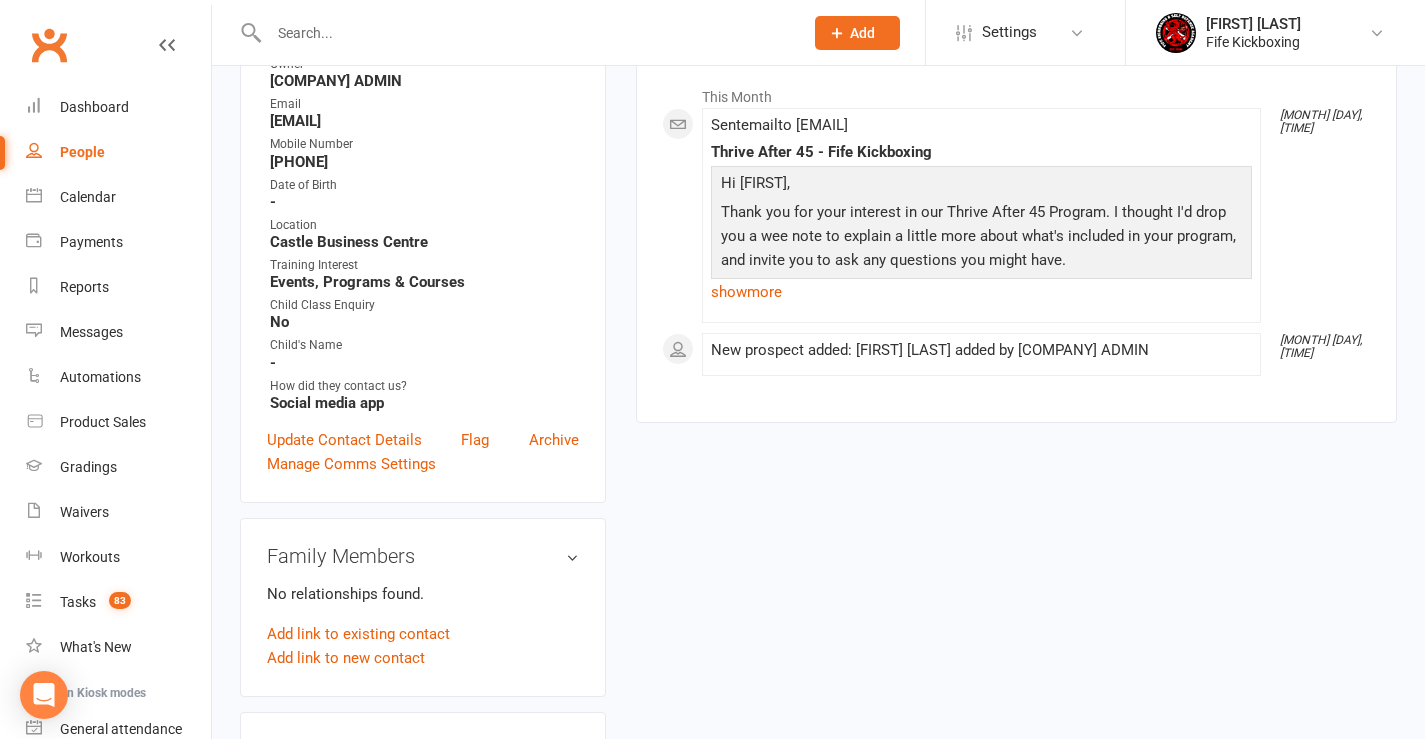 scroll, scrollTop: 300, scrollLeft: 0, axis: vertical 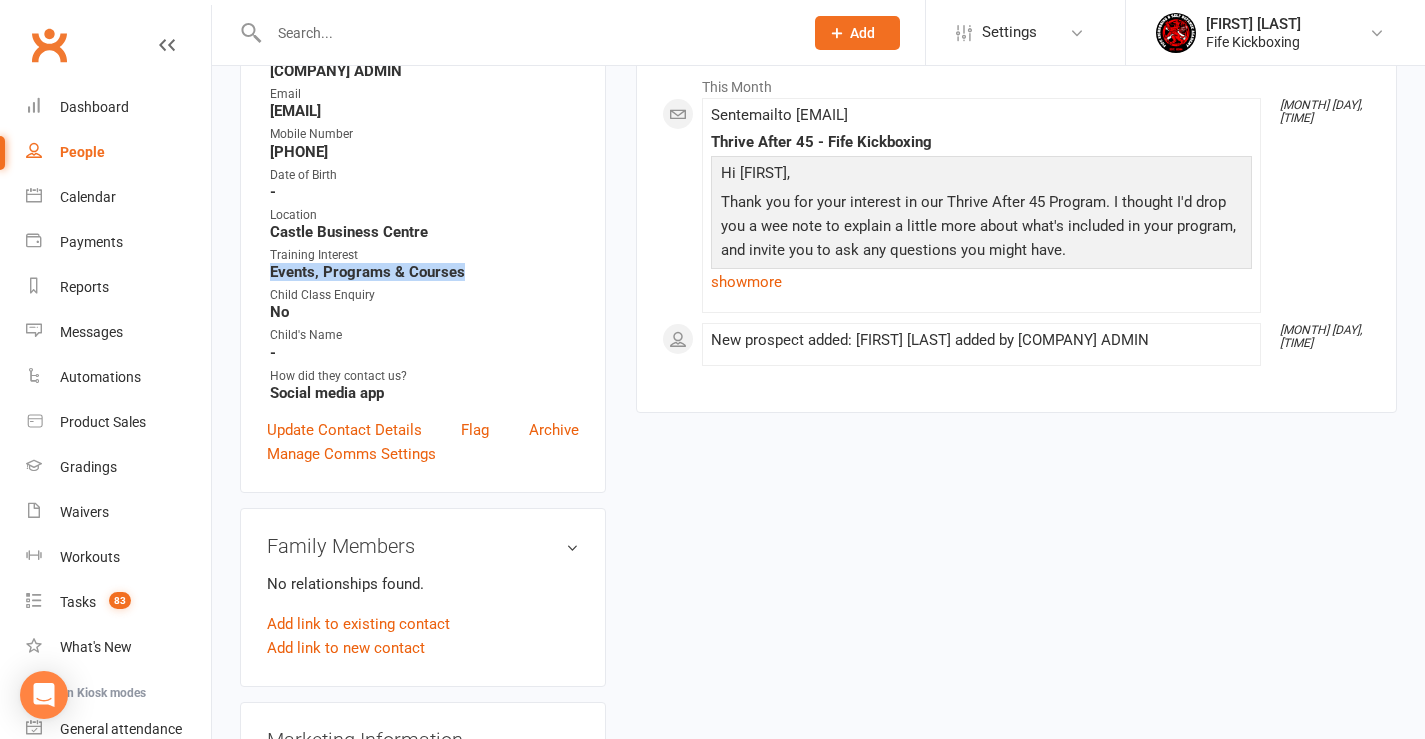 drag, startPoint x: 272, startPoint y: 270, endPoint x: 458, endPoint y: 266, distance: 186.043 